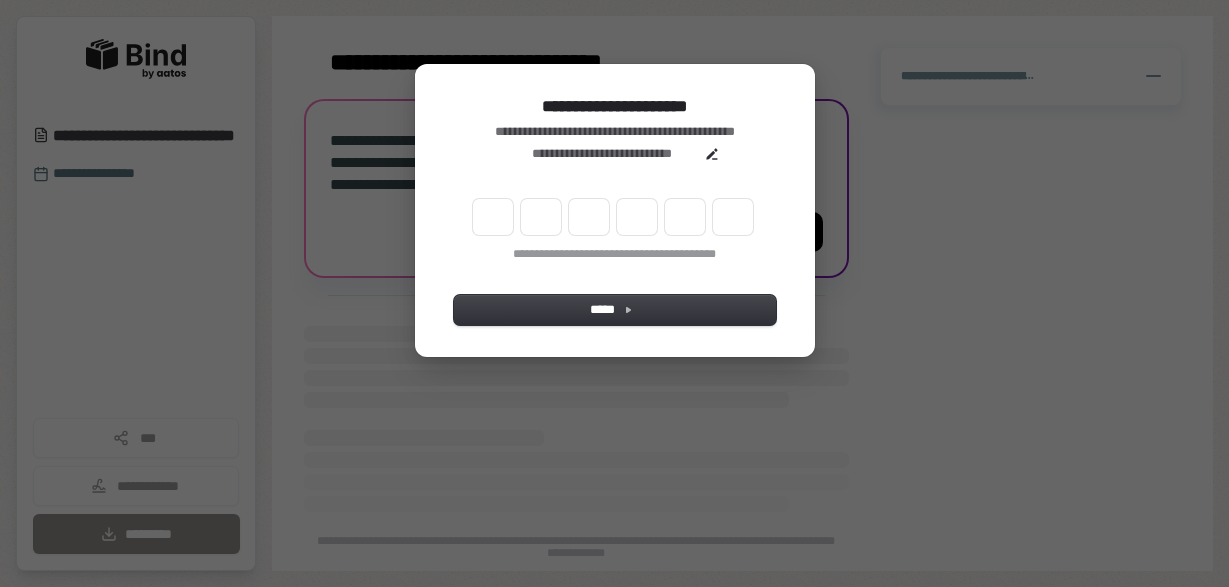 scroll, scrollTop: 0, scrollLeft: 0, axis: both 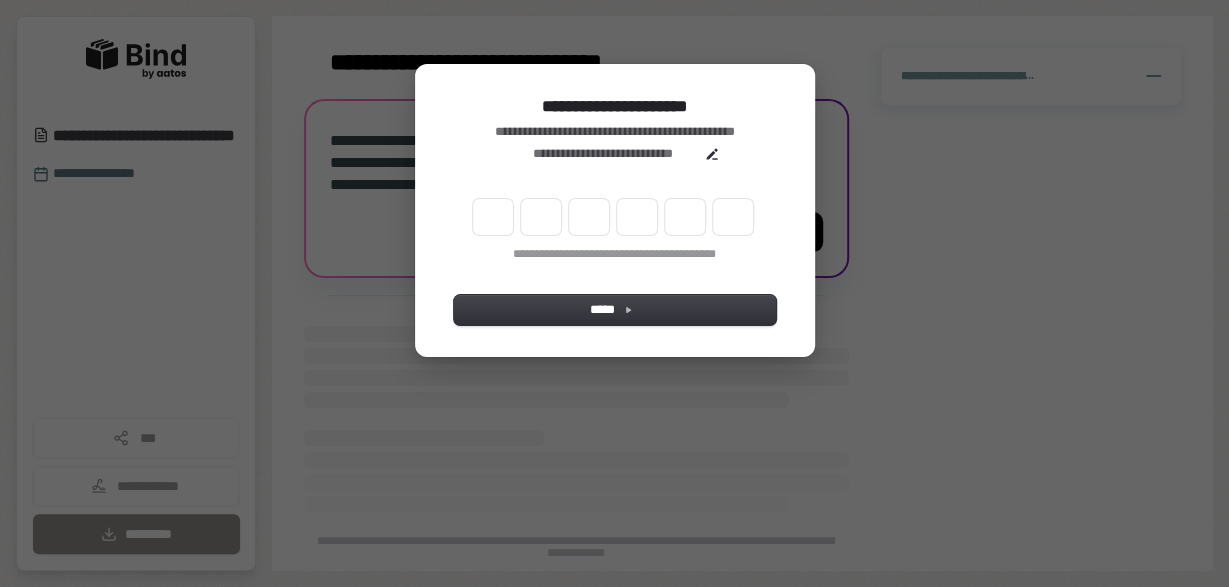 type on "*" 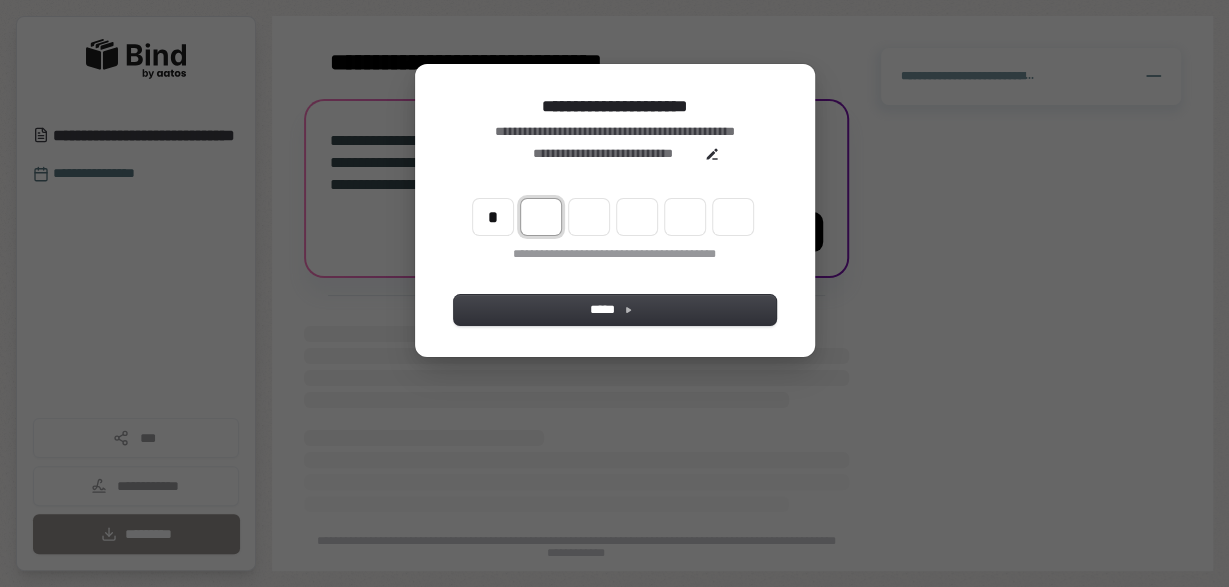 type on "*" 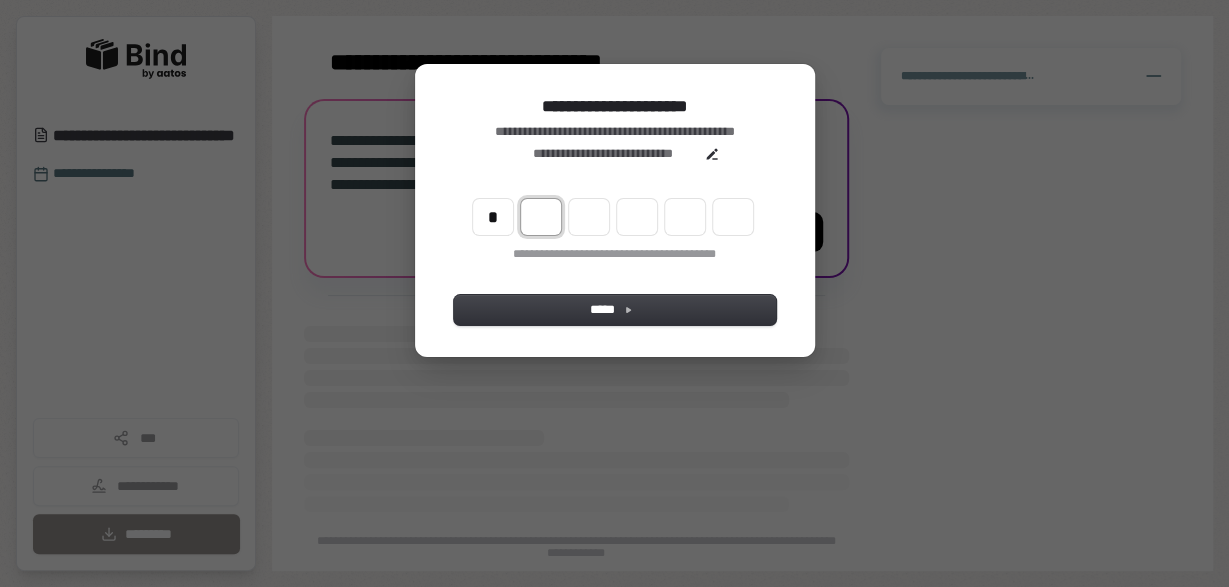 type on "*" 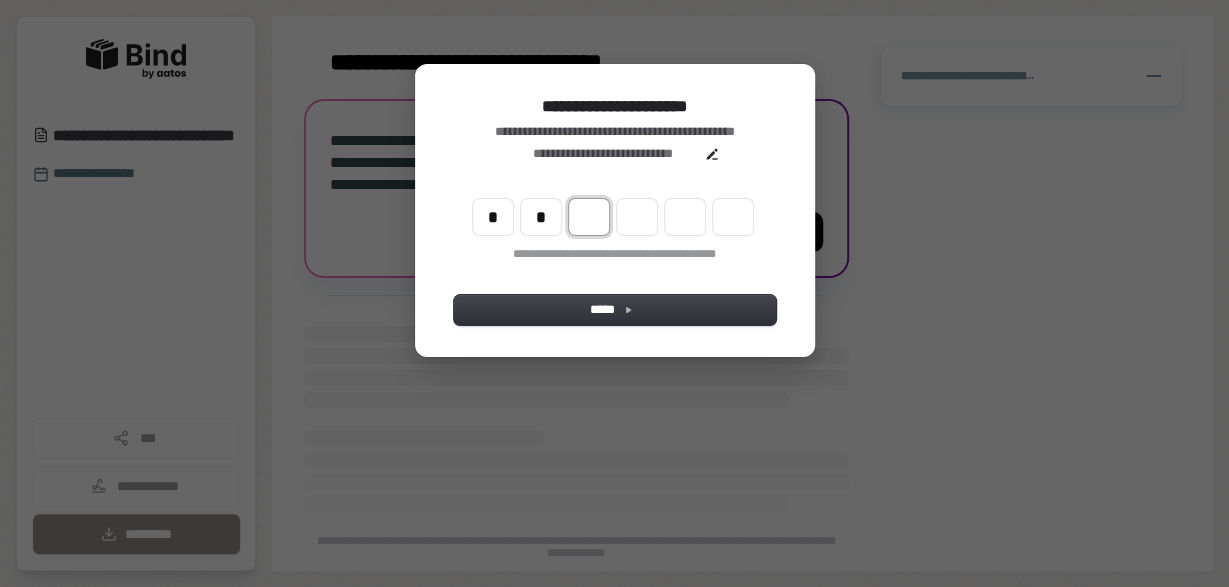 type on "**" 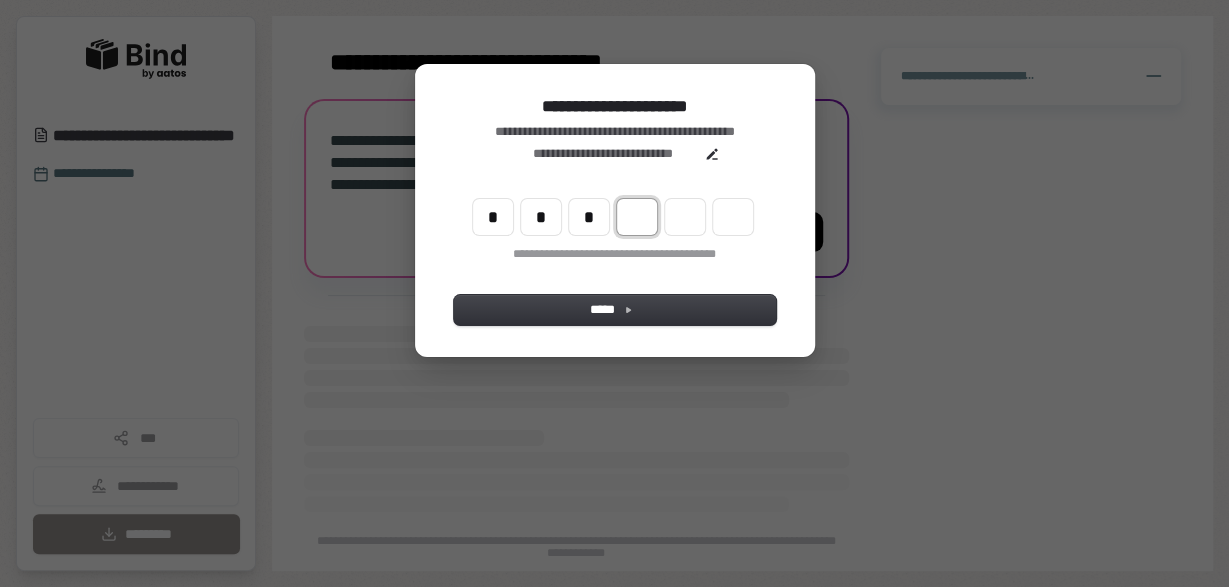 type on "***" 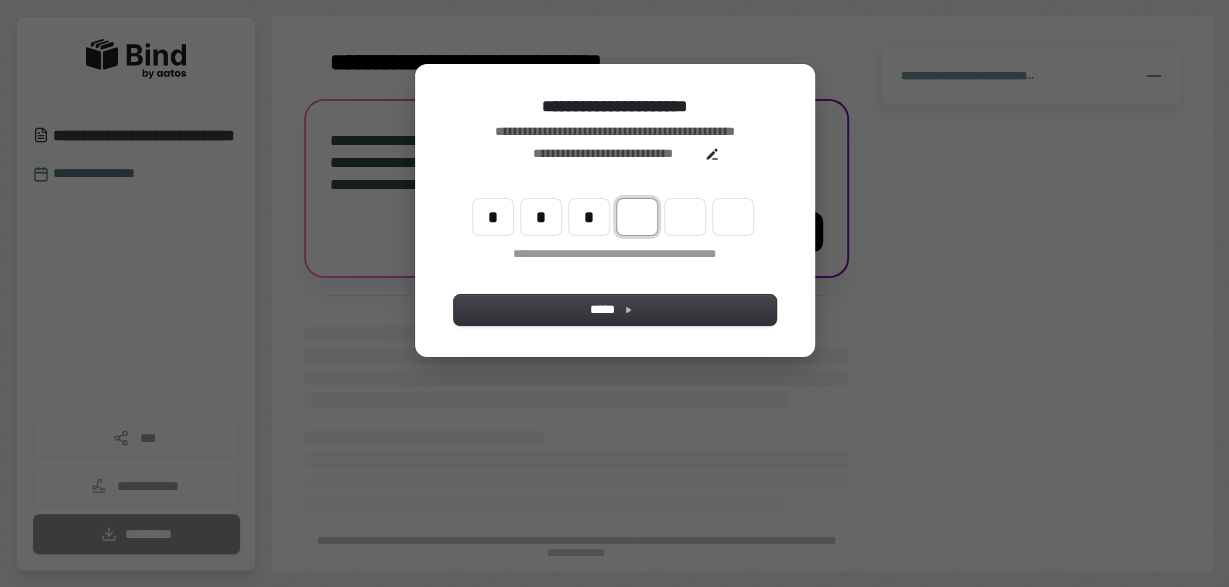 type on "*" 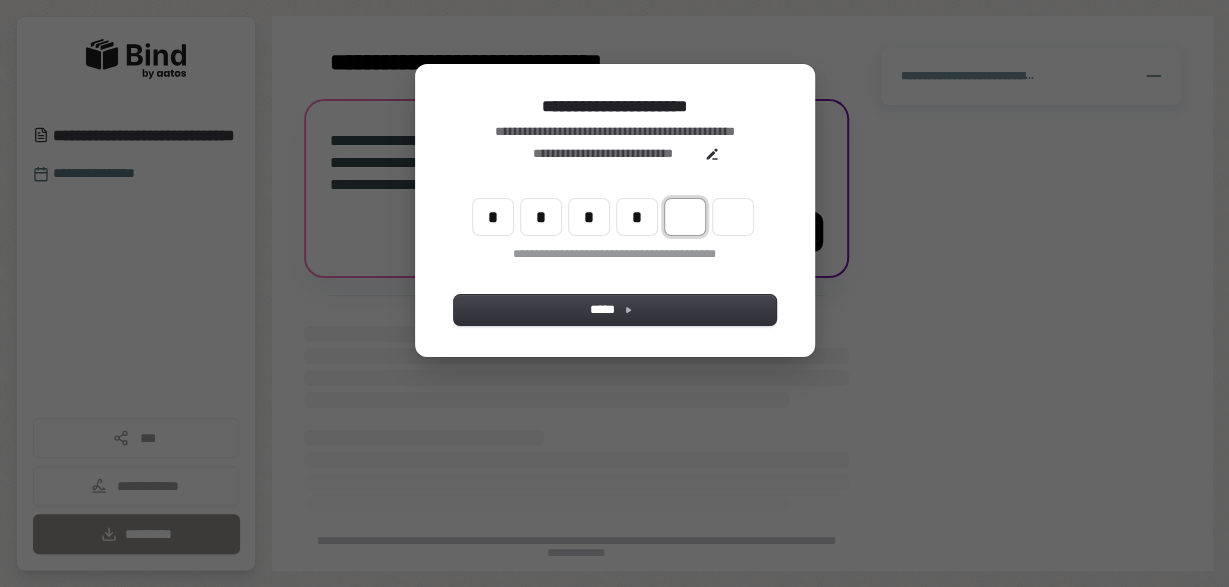 type on "****" 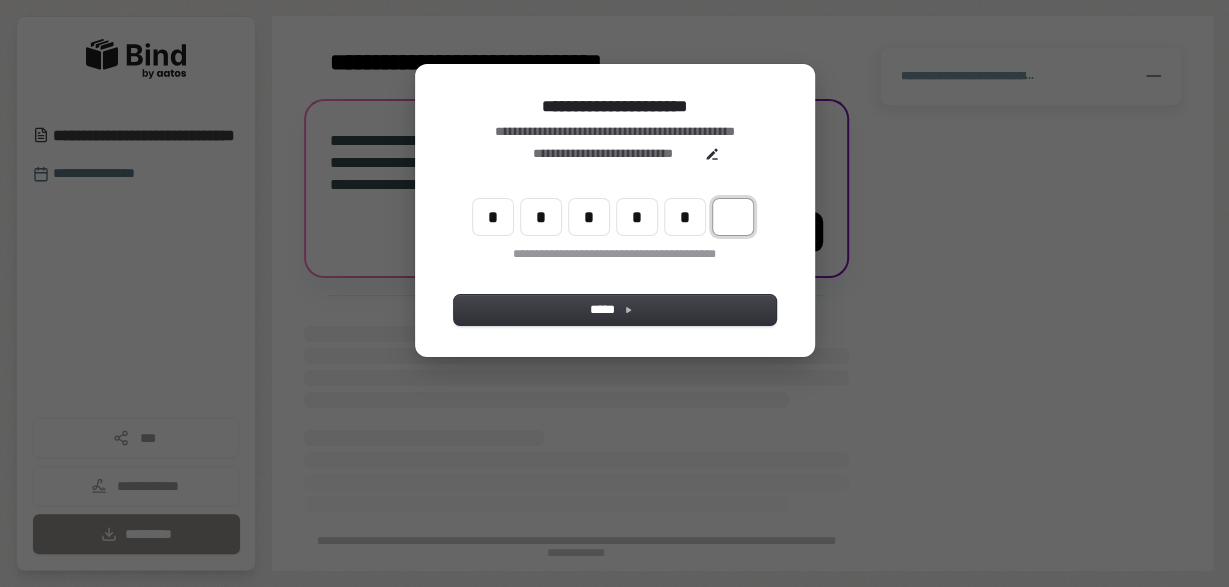 type on "******" 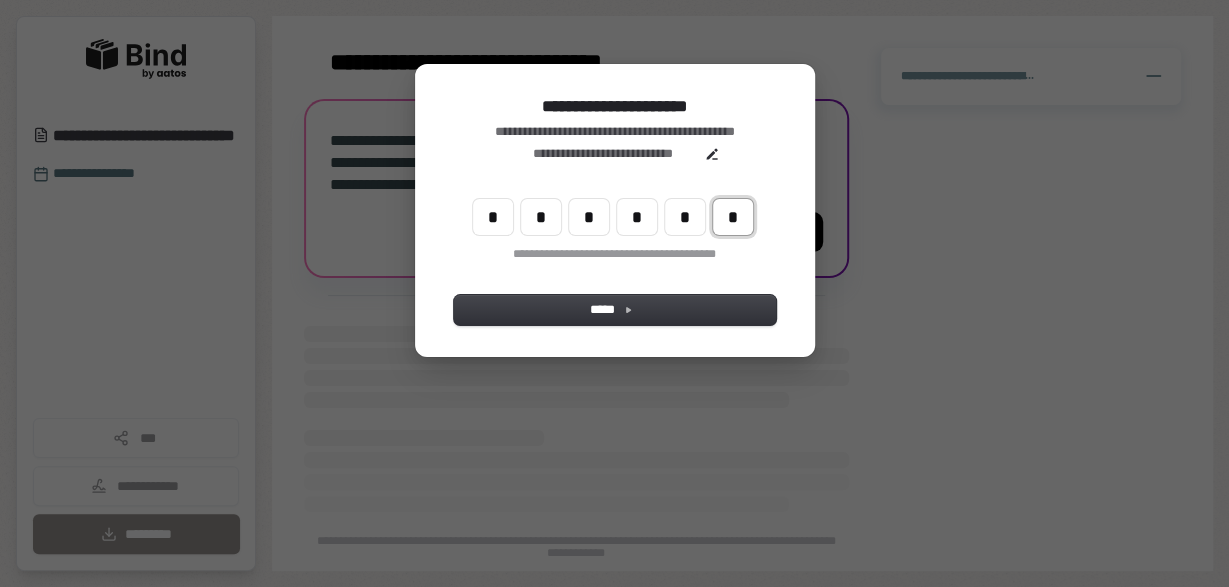 type on "*" 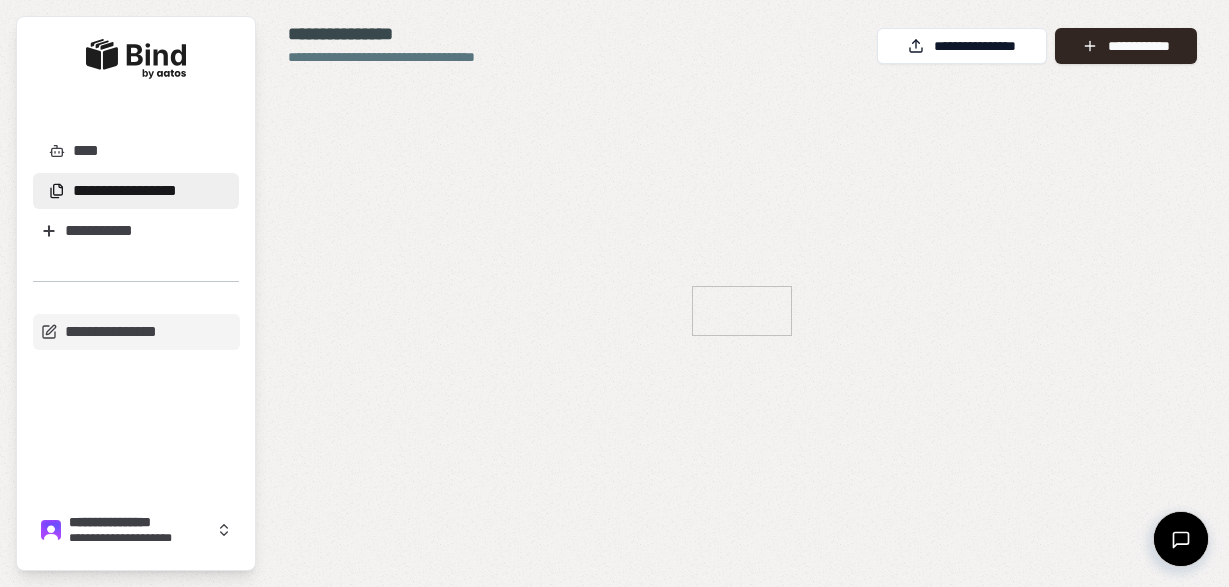 scroll, scrollTop: 0, scrollLeft: 0, axis: both 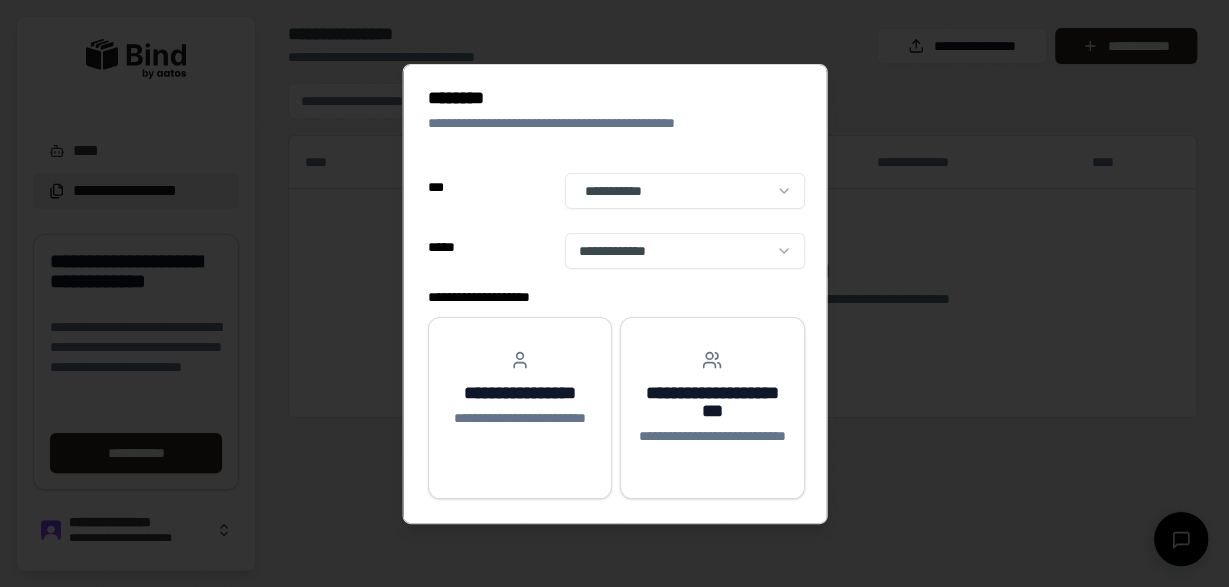 select on "**" 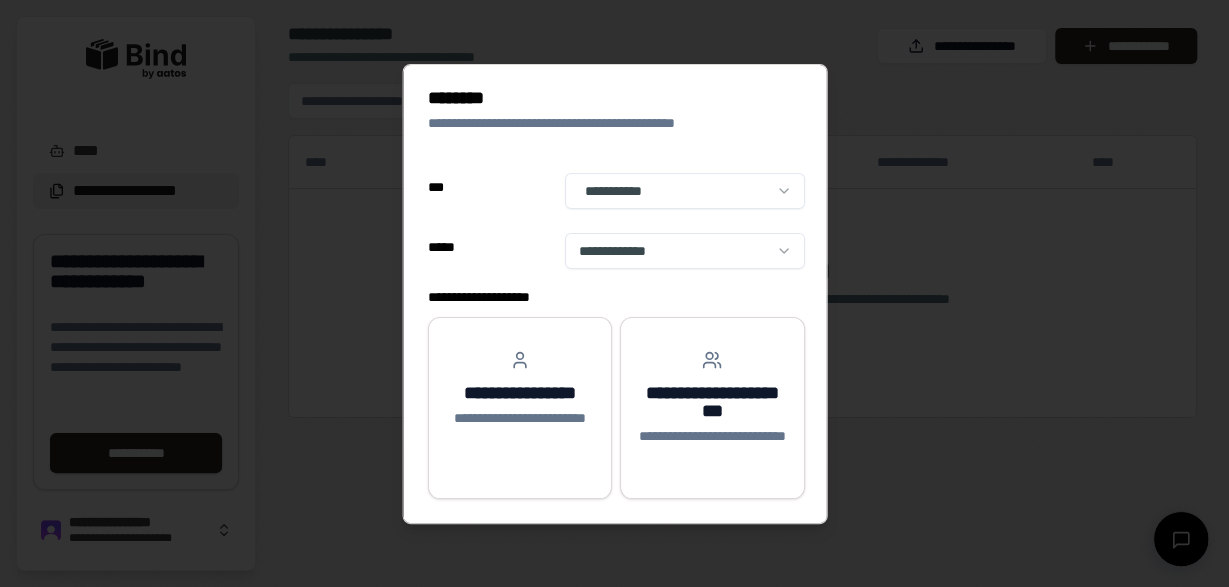 select on "*****" 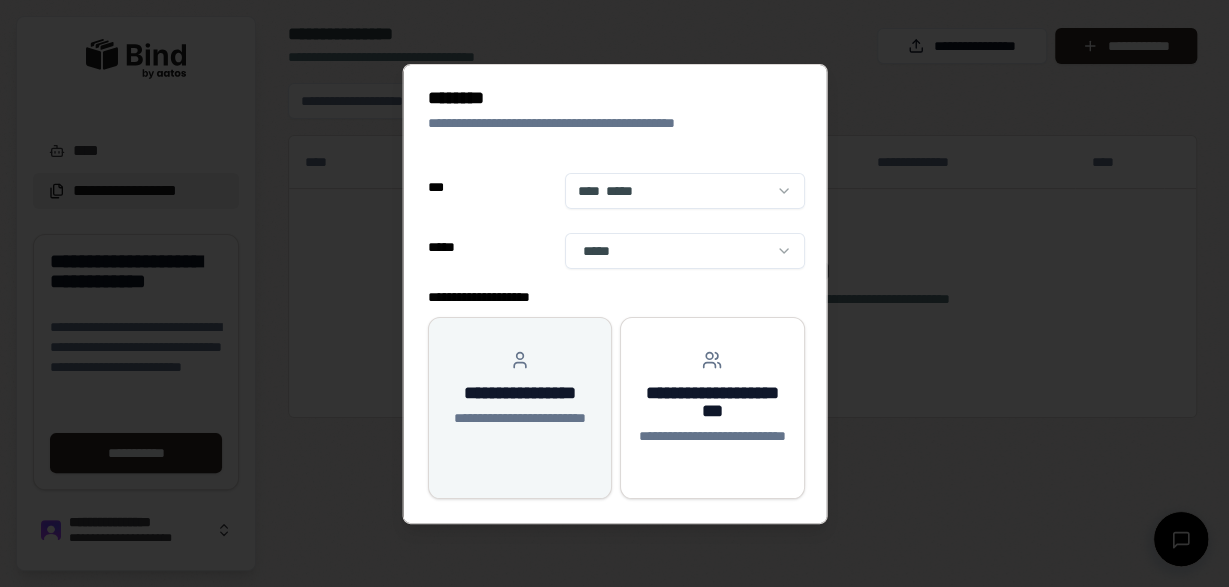 click on "**********" at bounding box center [519, 393] 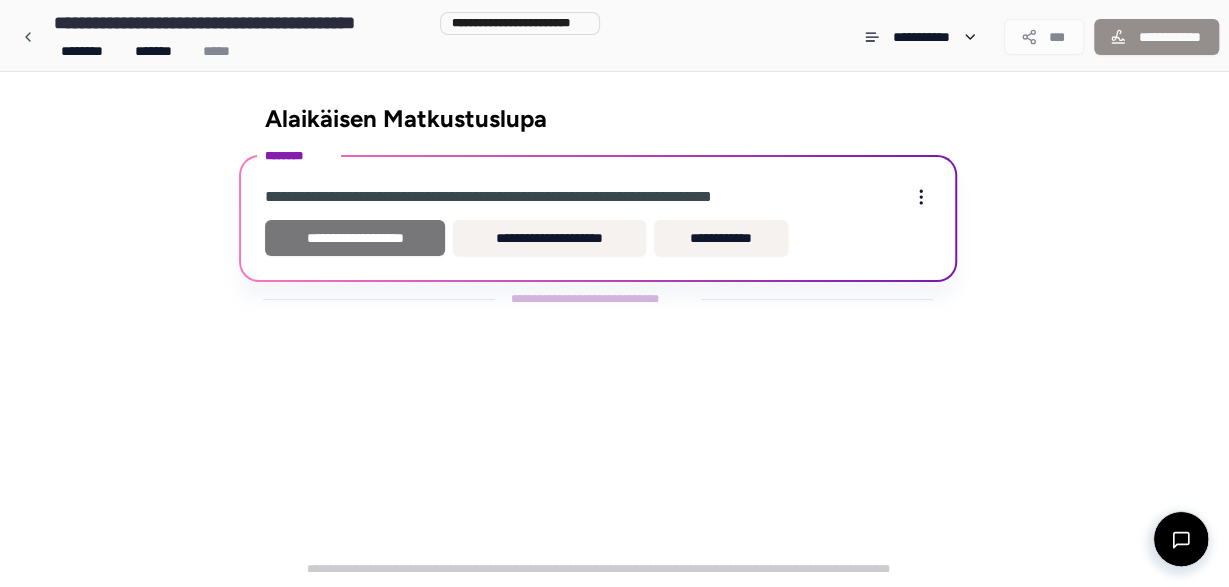 click on "**********" at bounding box center [355, 238] 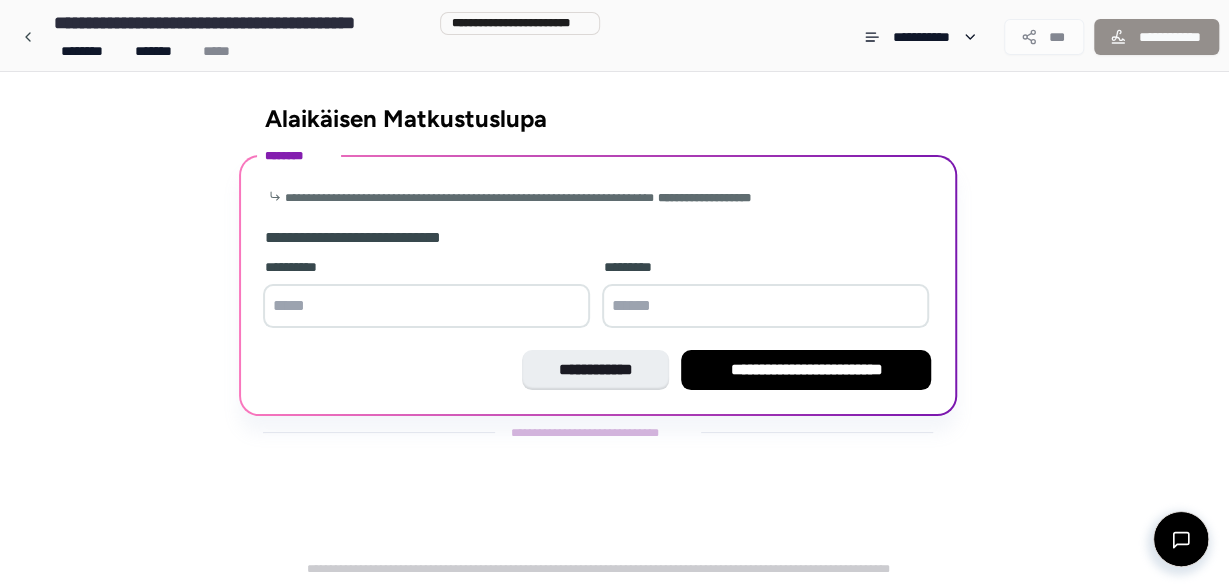 click at bounding box center (426, 306) 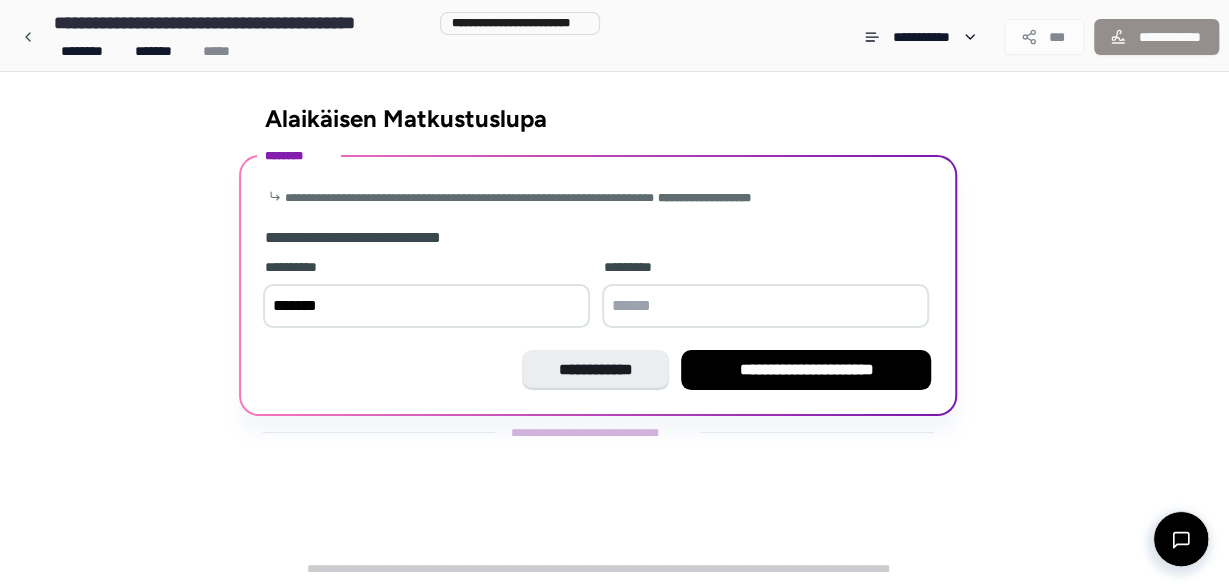 type on "*******" 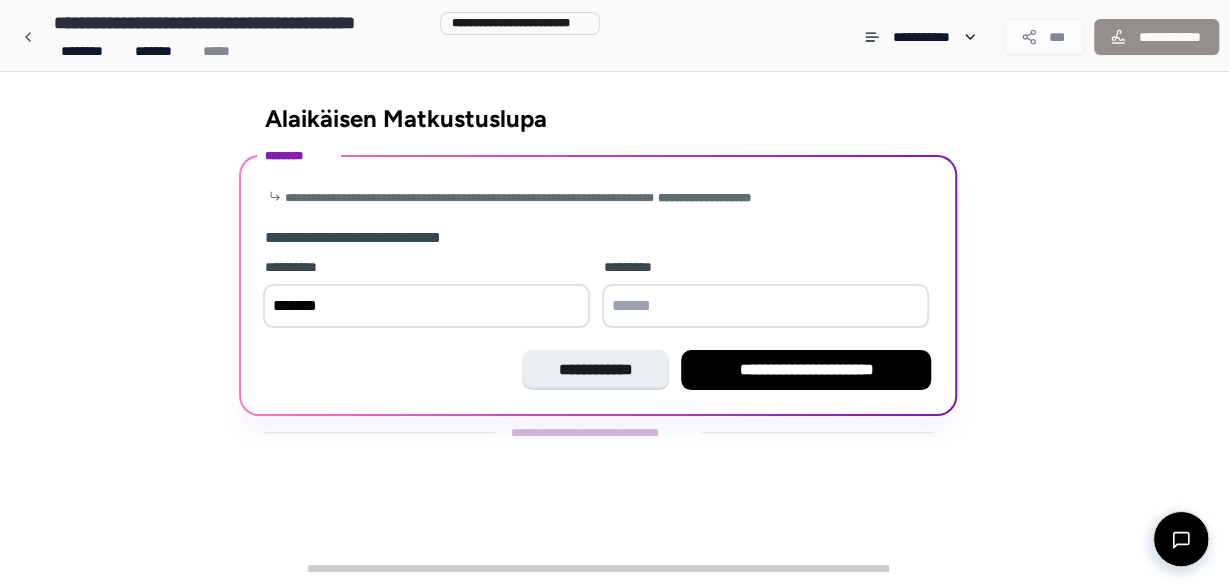 click at bounding box center [765, 306] 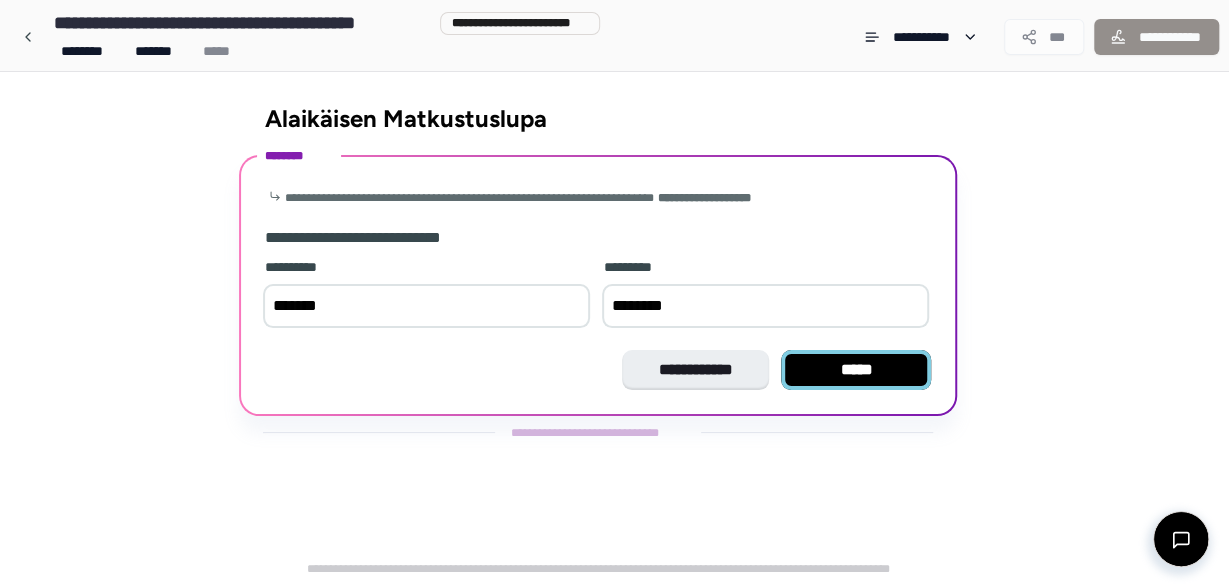 type on "********" 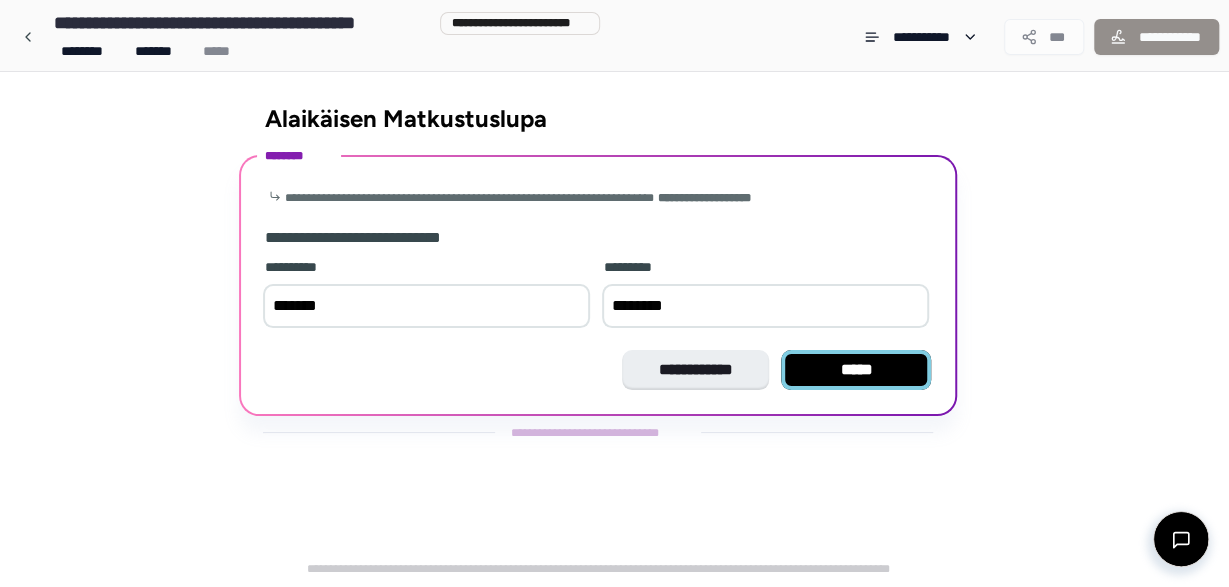 click on "*****" at bounding box center (856, 370) 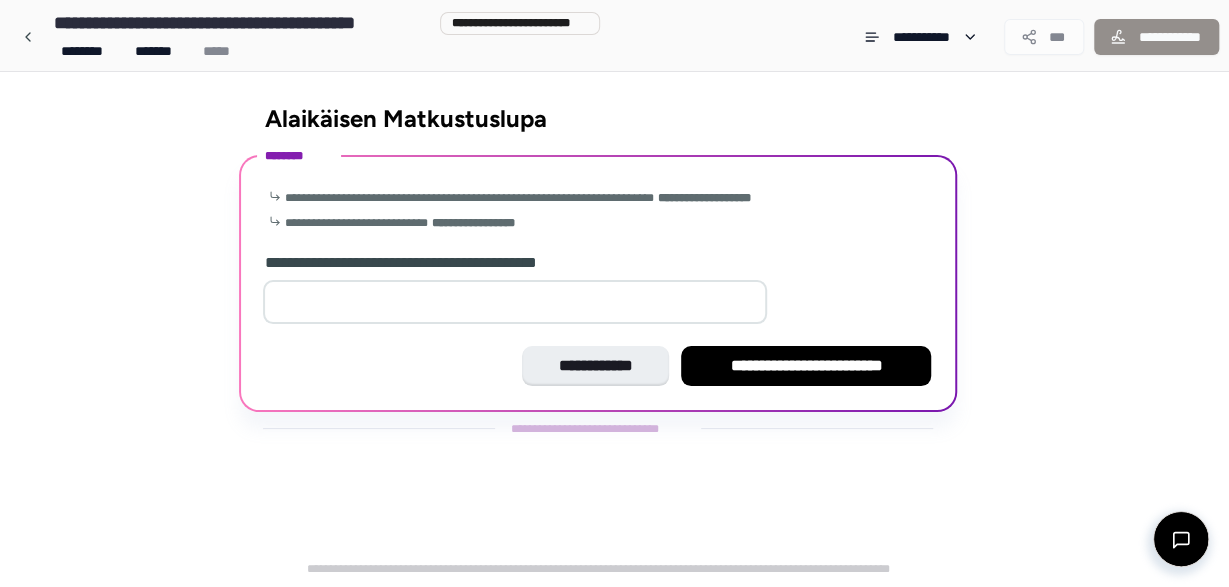 click at bounding box center [515, 302] 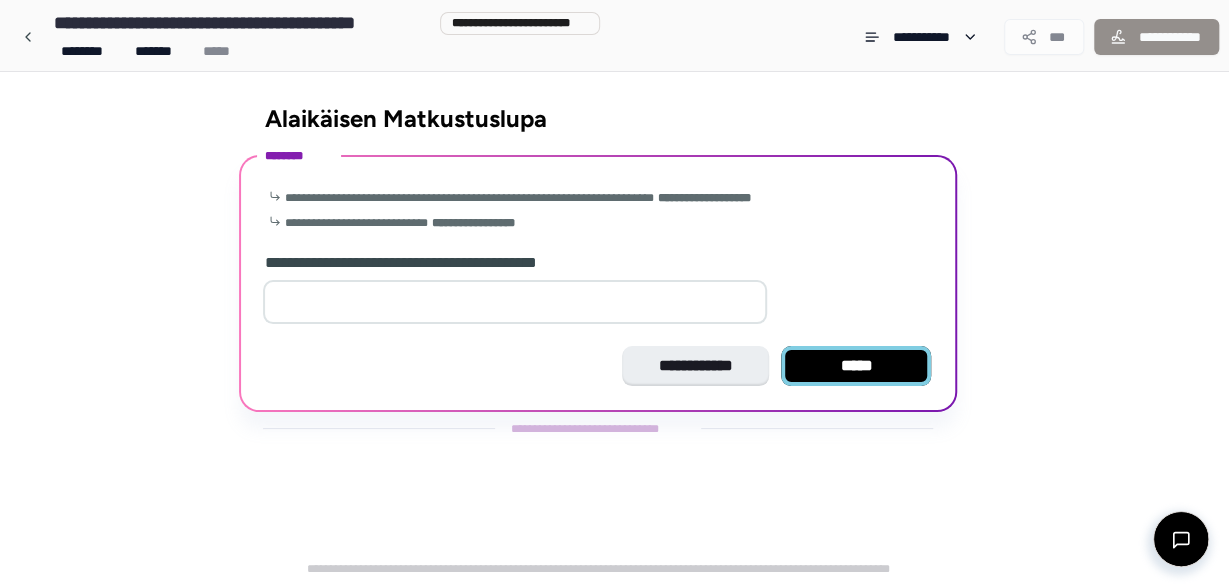 type on "*" 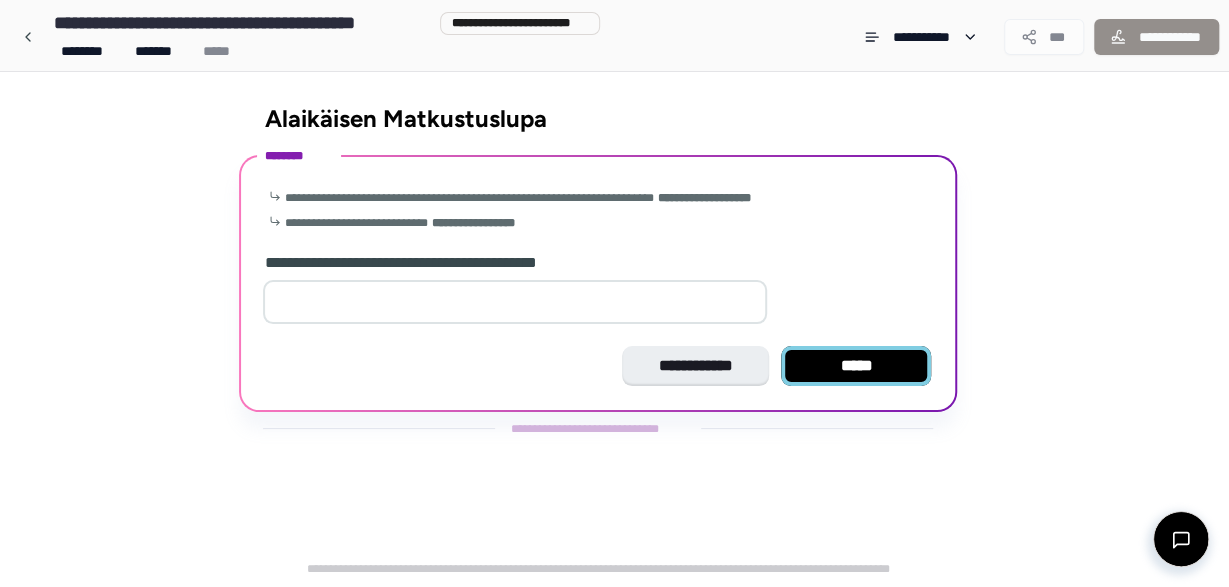 click on "*****" at bounding box center (856, 366) 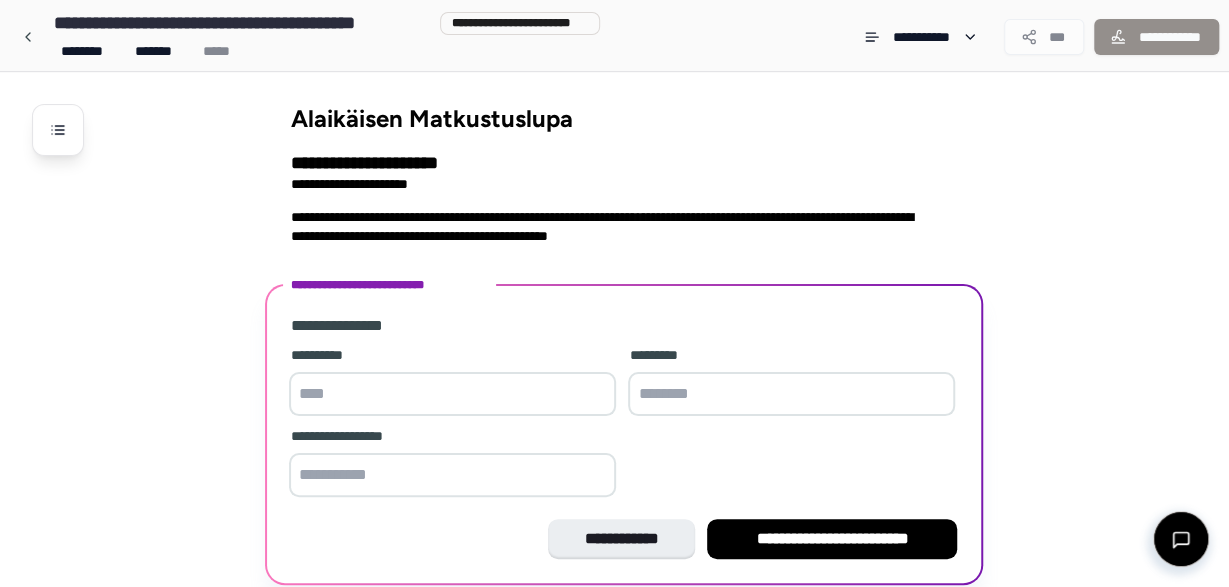 scroll, scrollTop: 76, scrollLeft: 0, axis: vertical 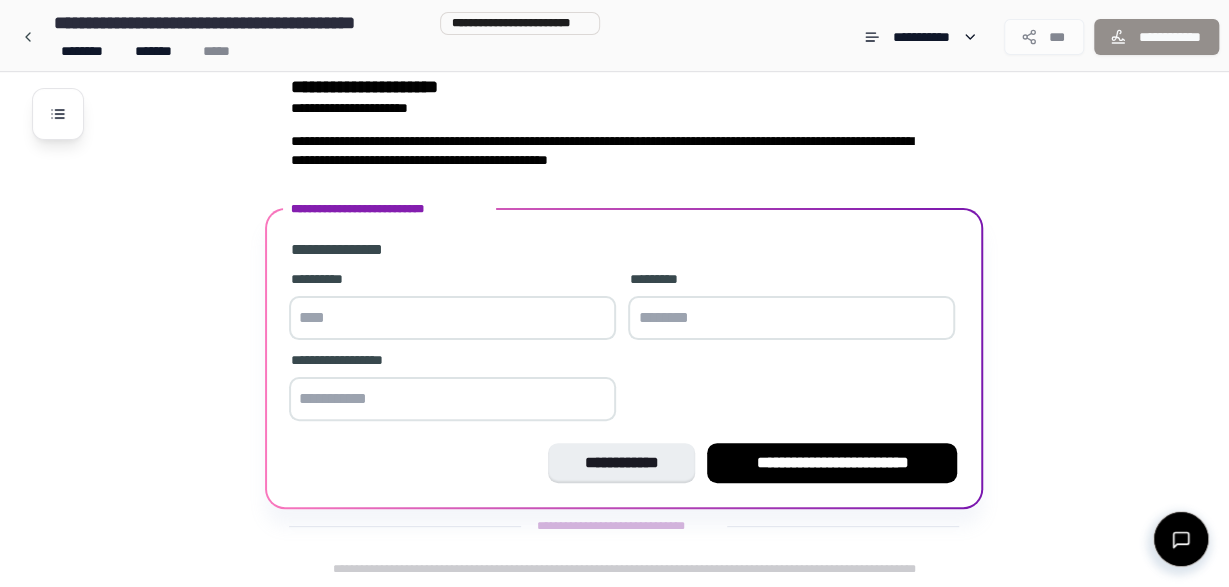 click at bounding box center (452, 318) 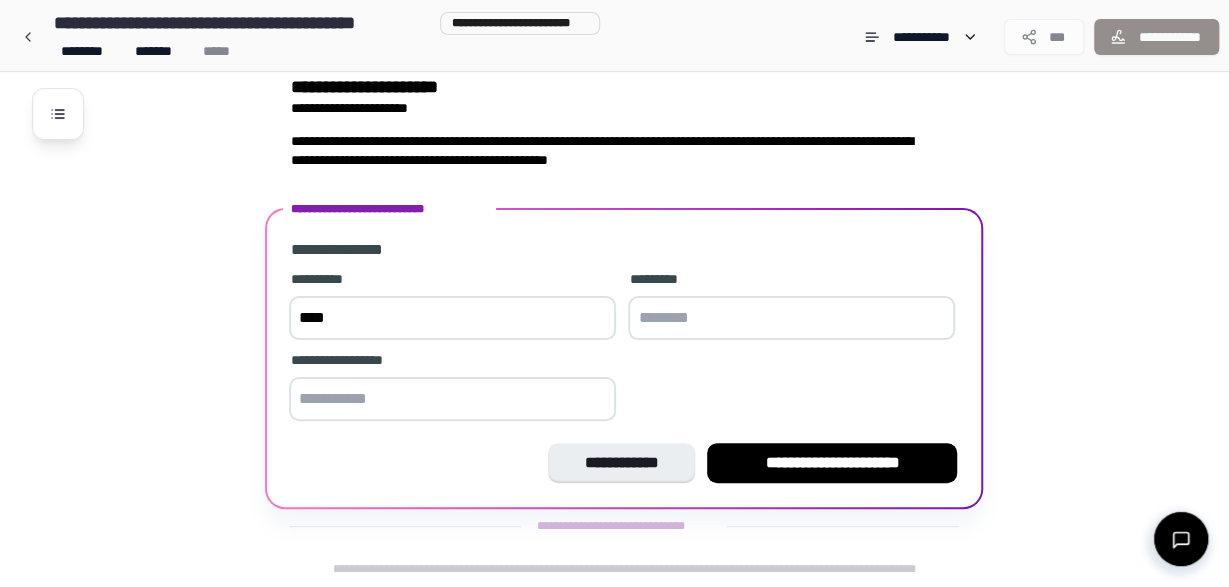 type on "****" 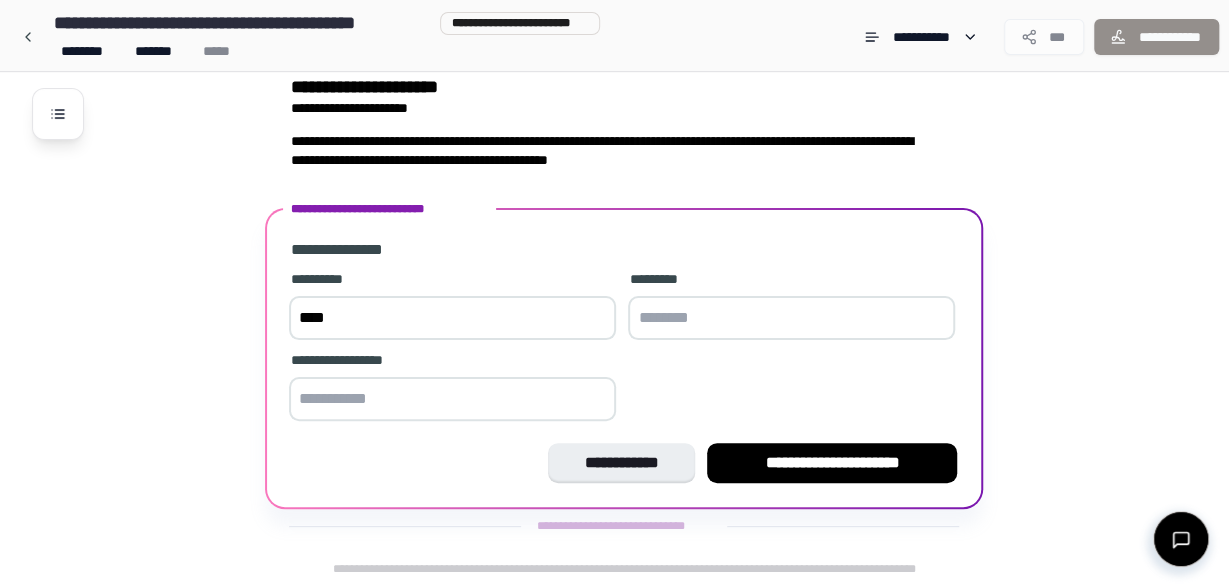 click at bounding box center (791, 318) 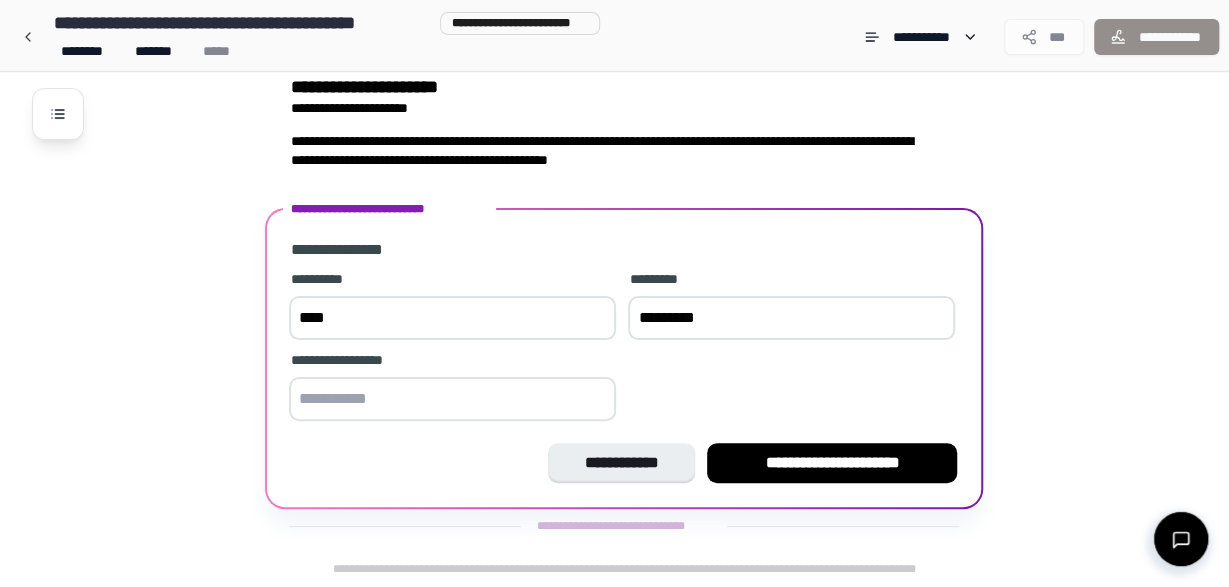 type on "*********" 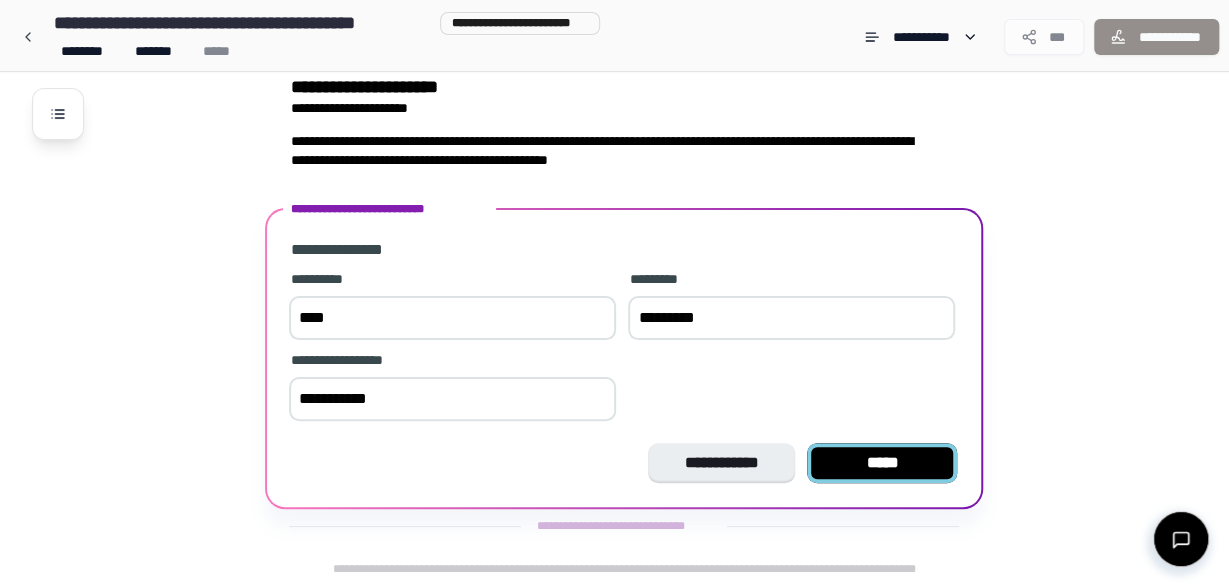 type on "**********" 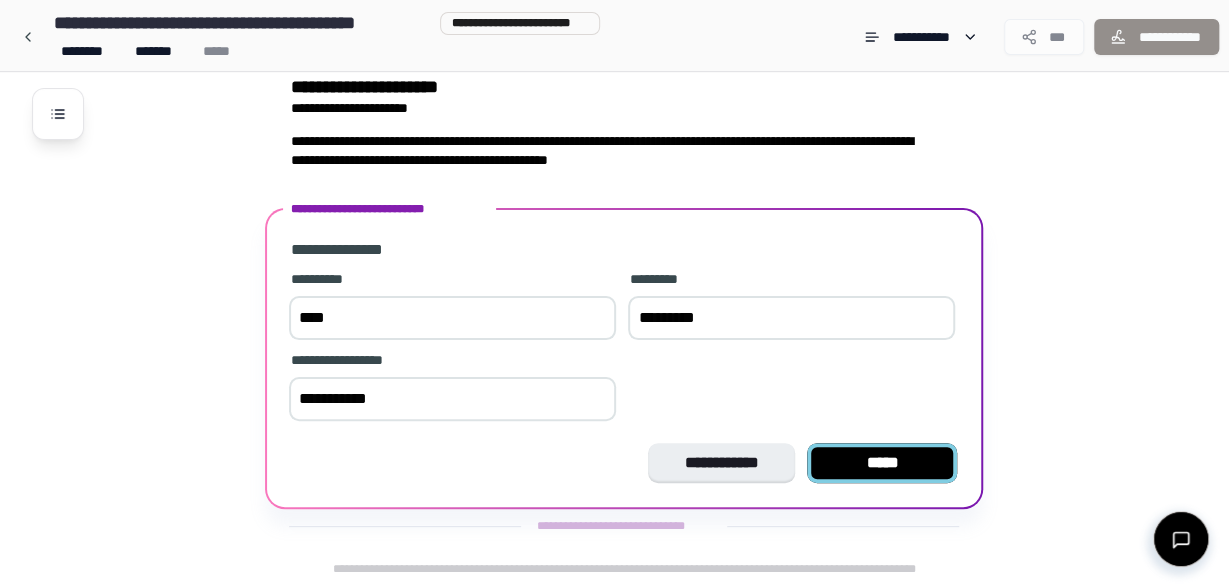 click on "*****" at bounding box center [882, 463] 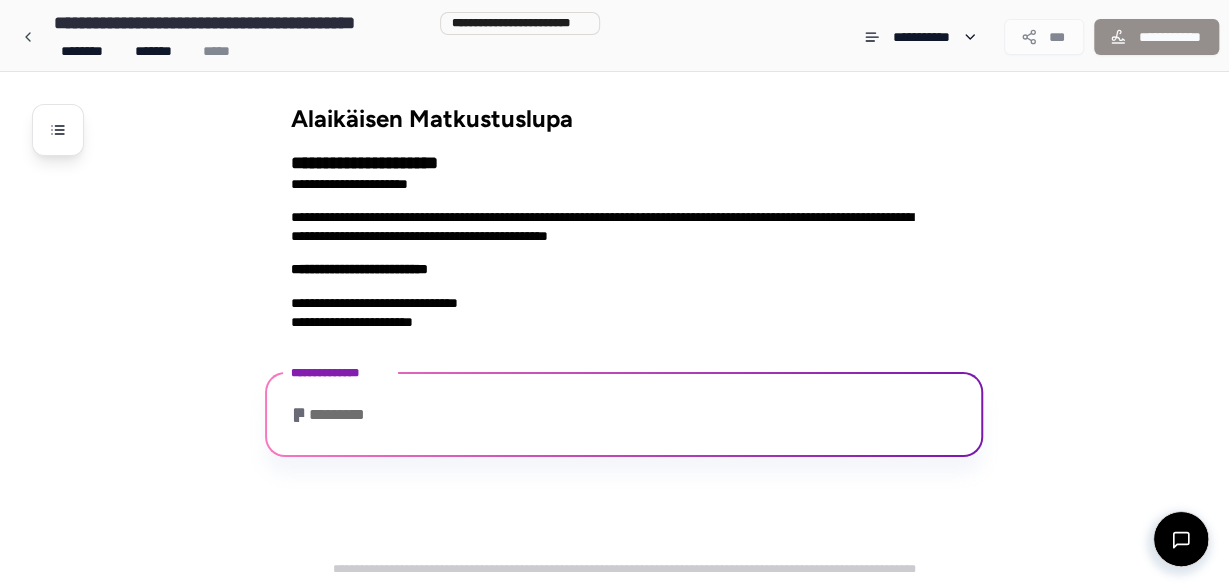 scroll, scrollTop: 240, scrollLeft: 0, axis: vertical 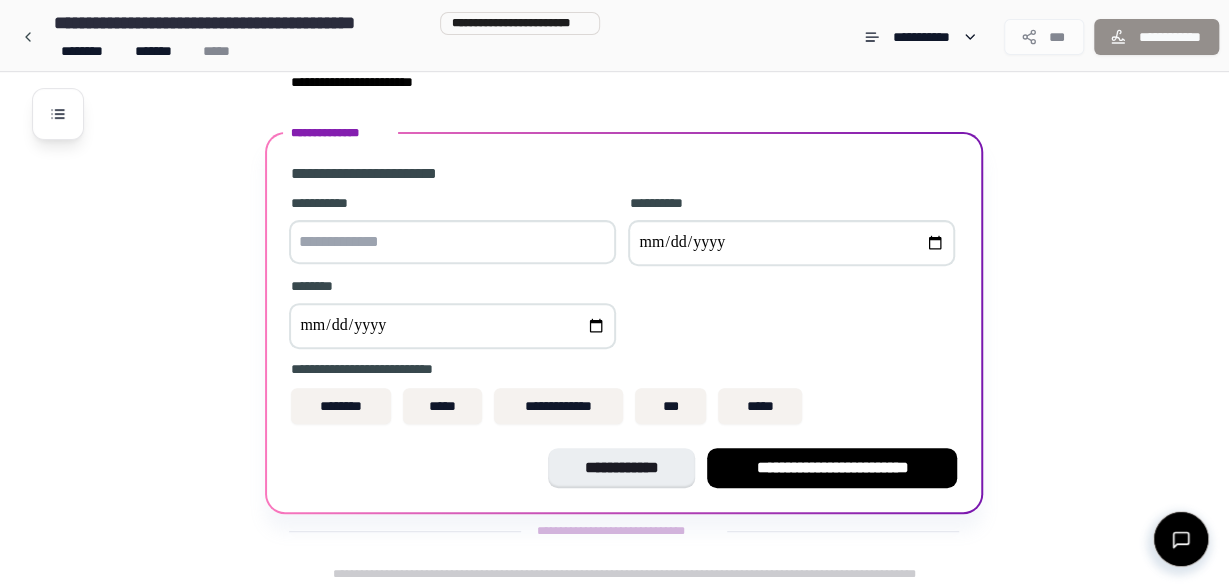 click at bounding box center (452, 242) 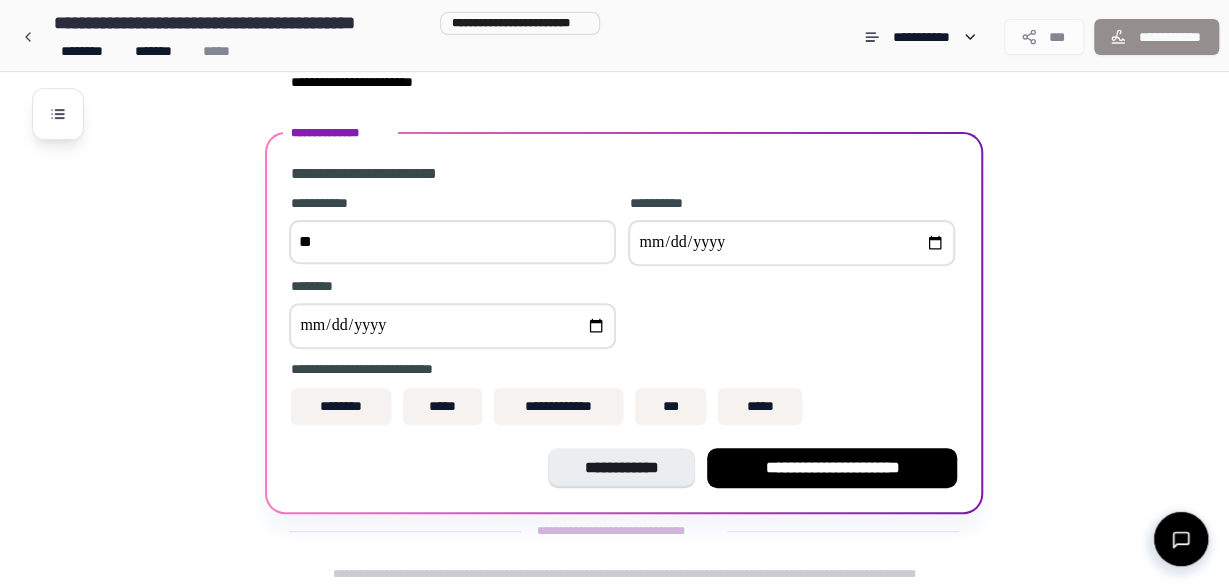 type on "*" 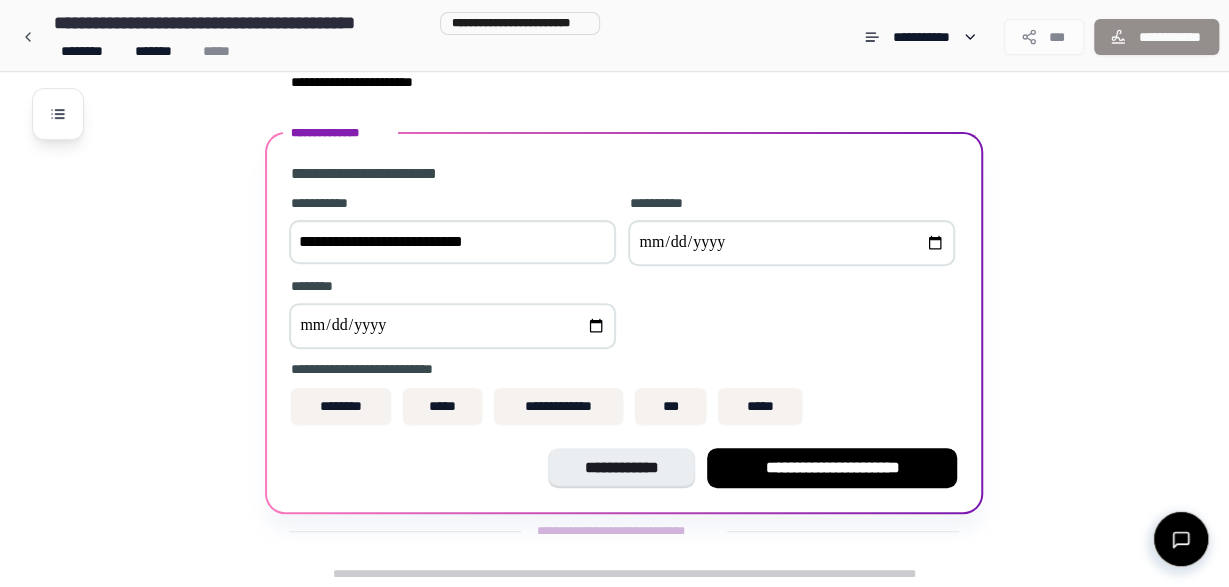 type on "**********" 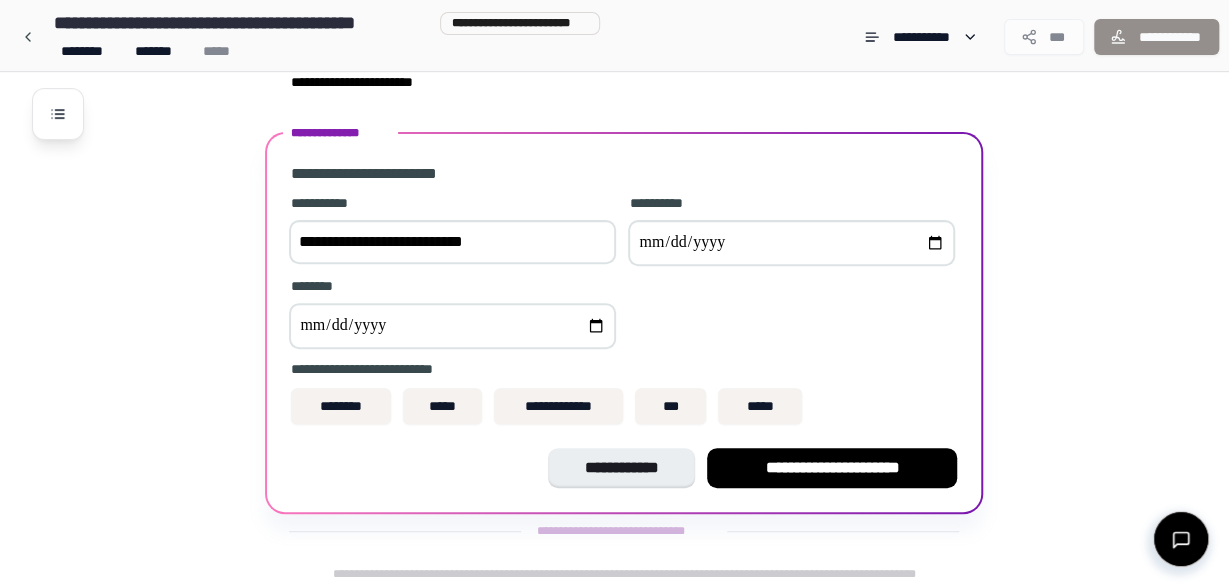 click at bounding box center (791, 243) 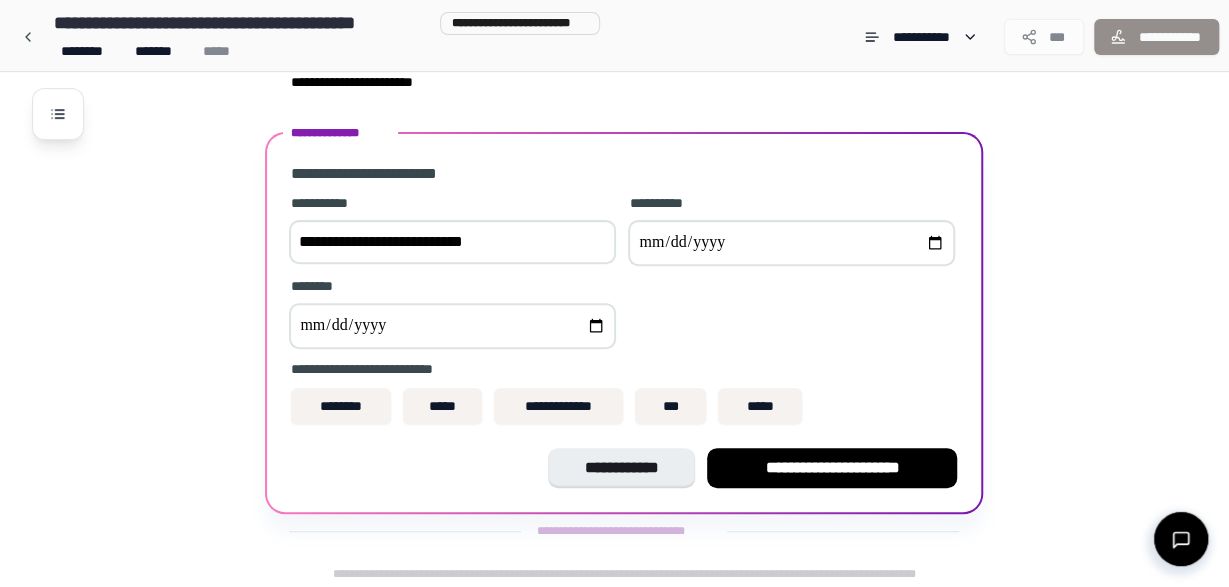 type on "**********" 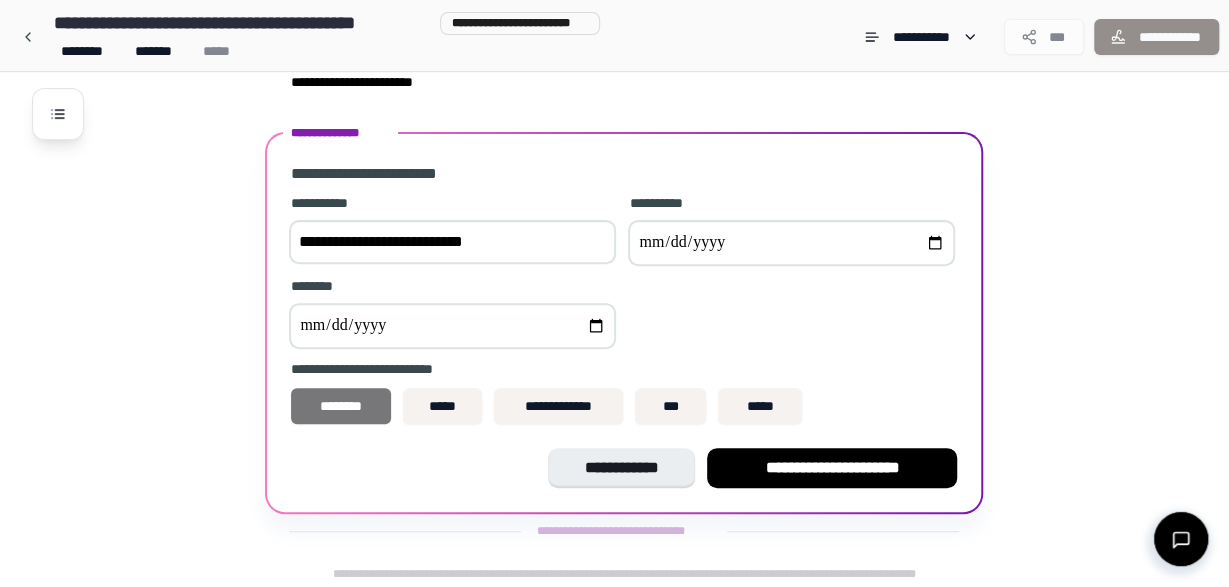 click on "********" at bounding box center [341, 406] 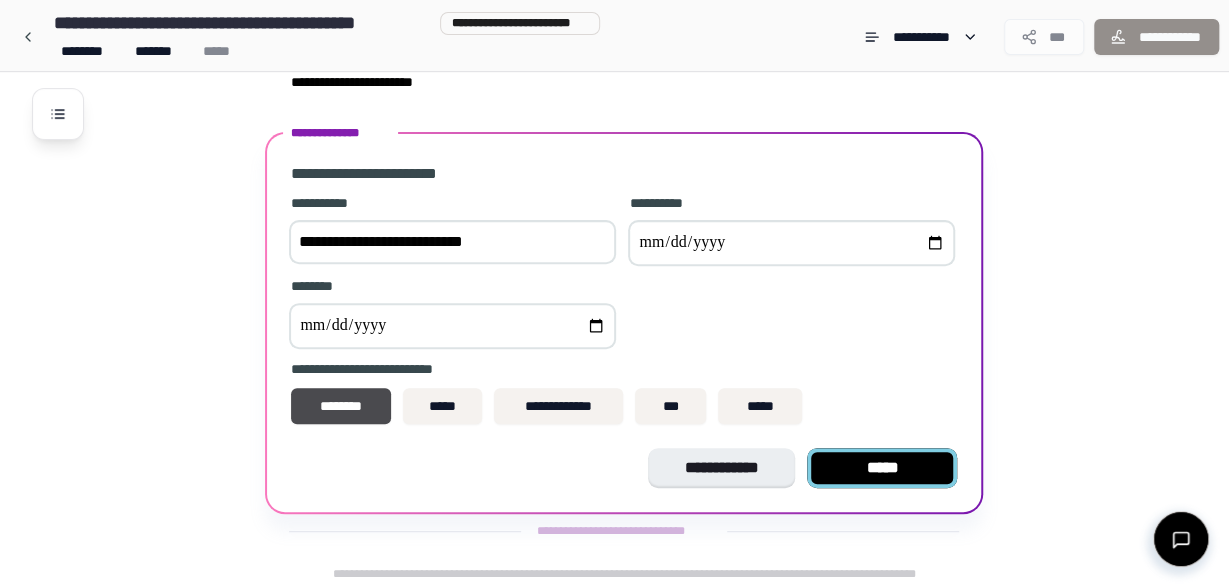 click on "*****" at bounding box center (882, 468) 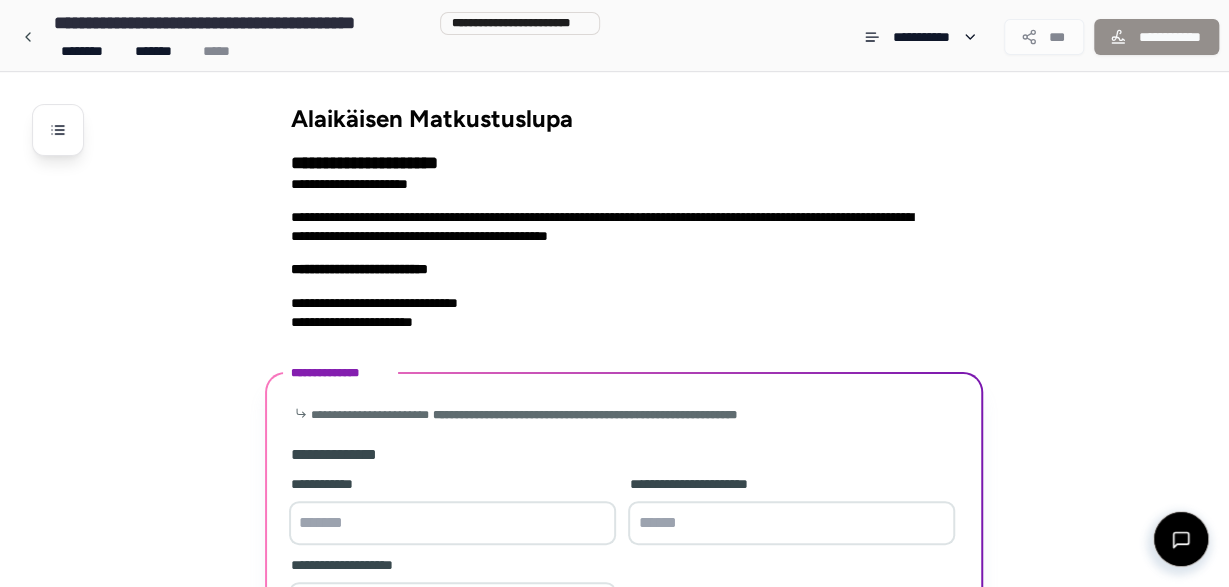 scroll, scrollTop: 205, scrollLeft: 0, axis: vertical 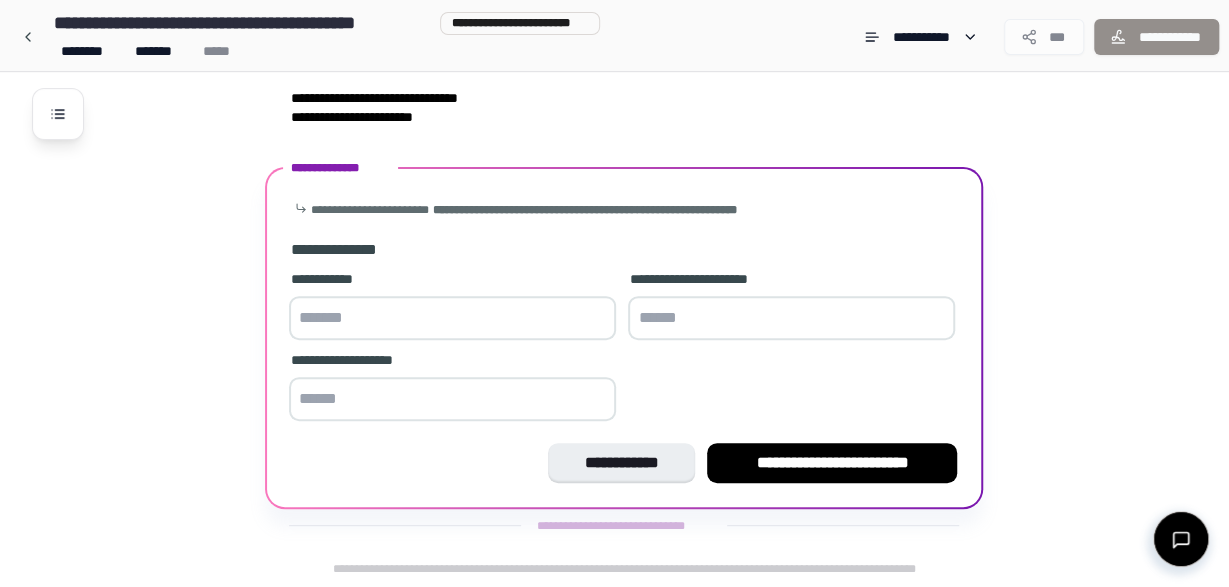 click at bounding box center [452, 318] 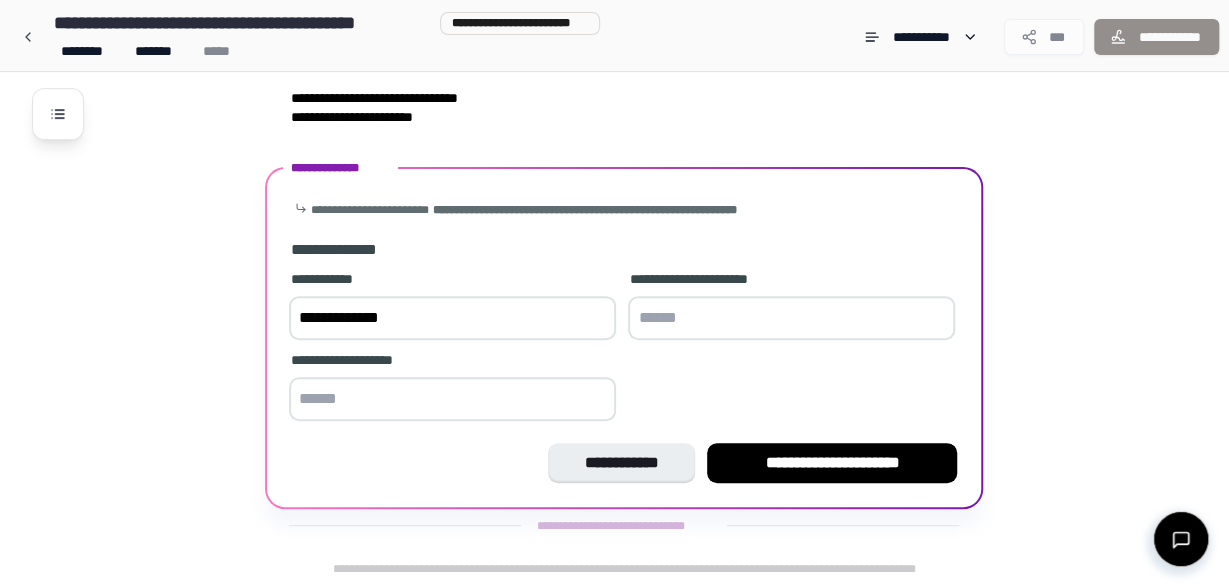 type on "**********" 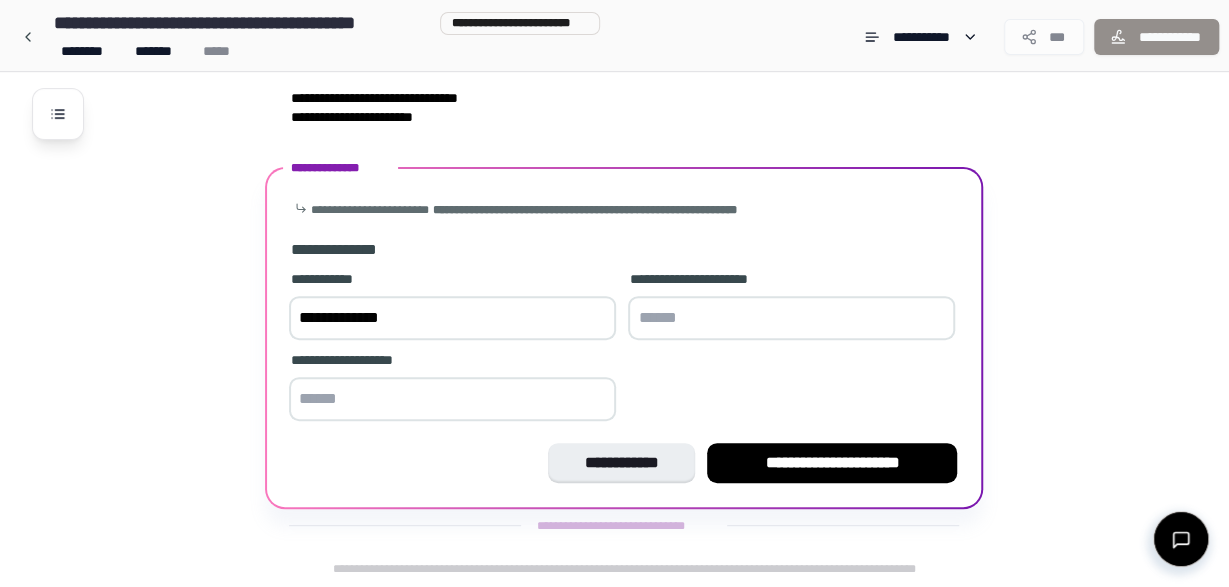 click at bounding box center (791, 318) 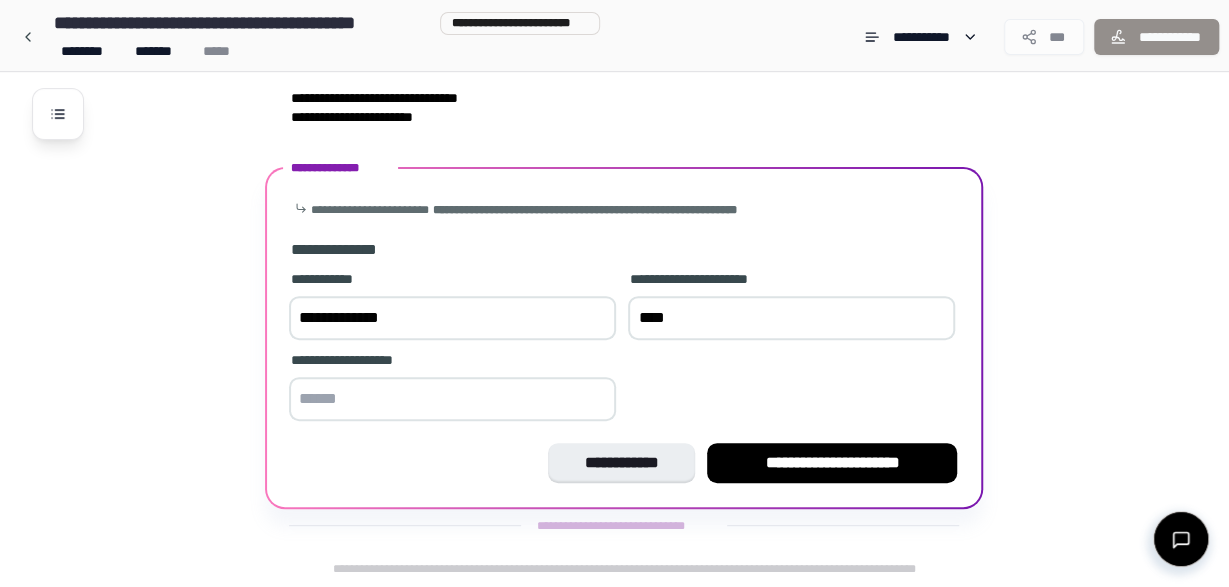 type on "****" 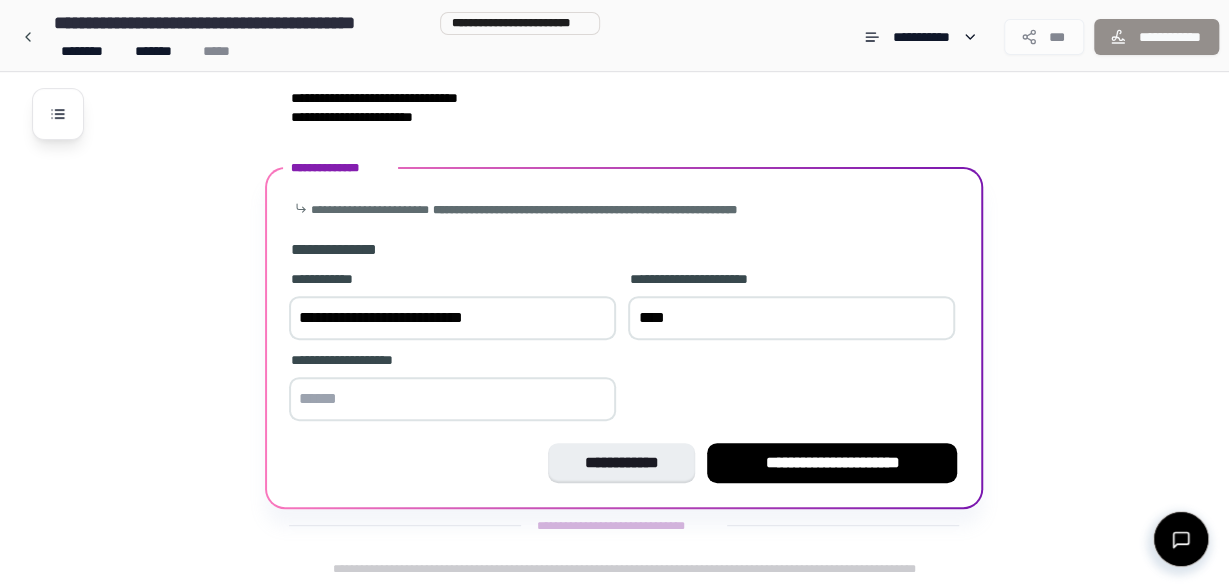 type on "**********" 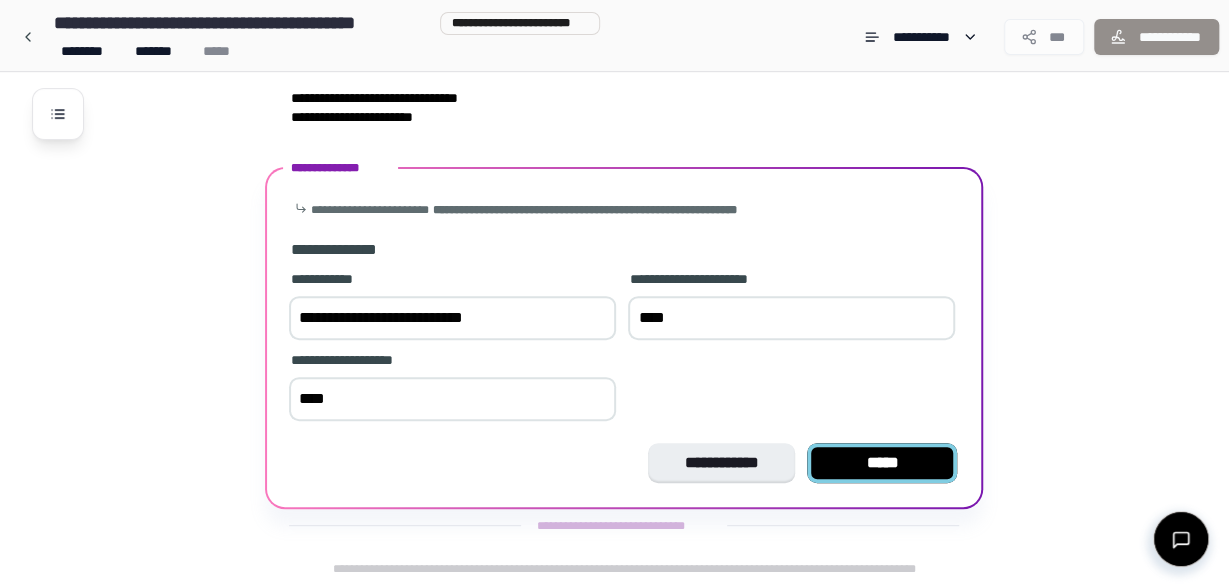 type on "****" 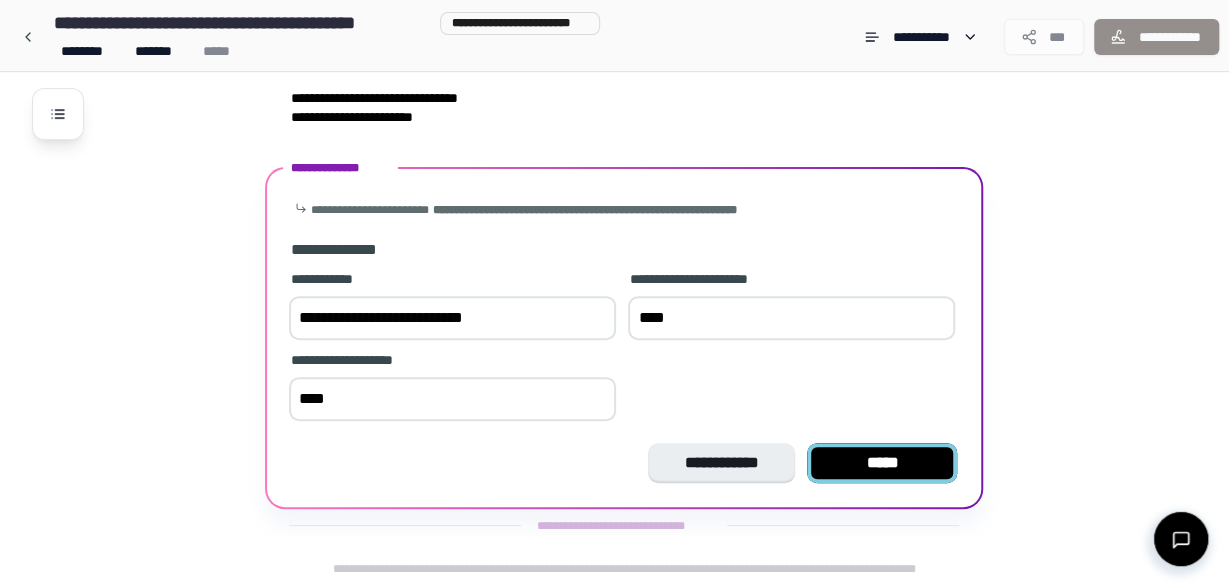 click on "*****" at bounding box center (882, 463) 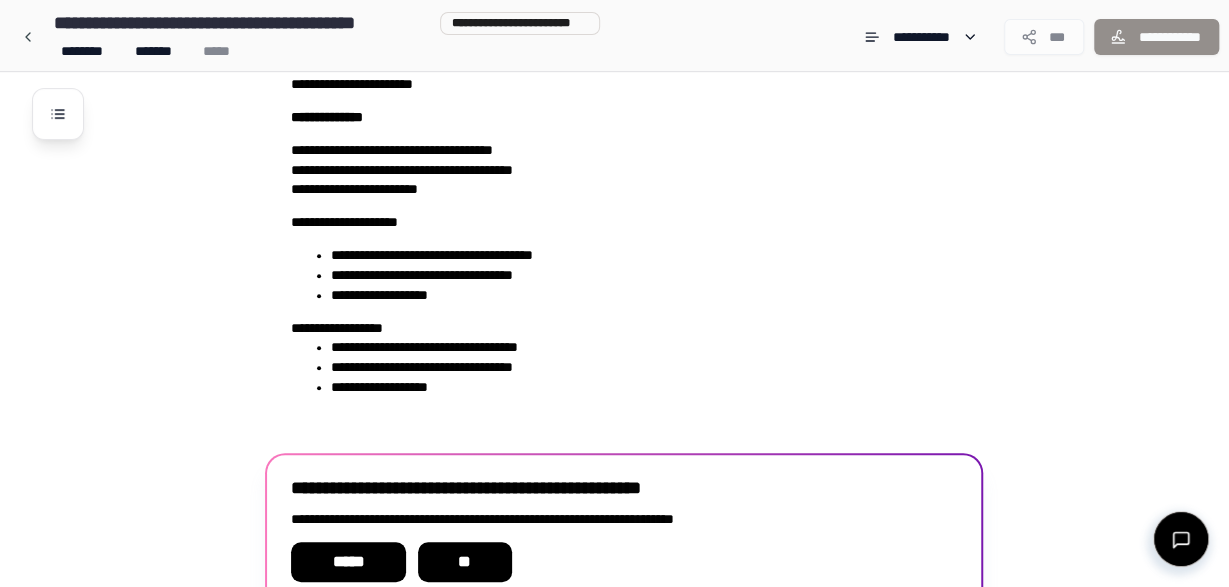 scroll, scrollTop: 336, scrollLeft: 0, axis: vertical 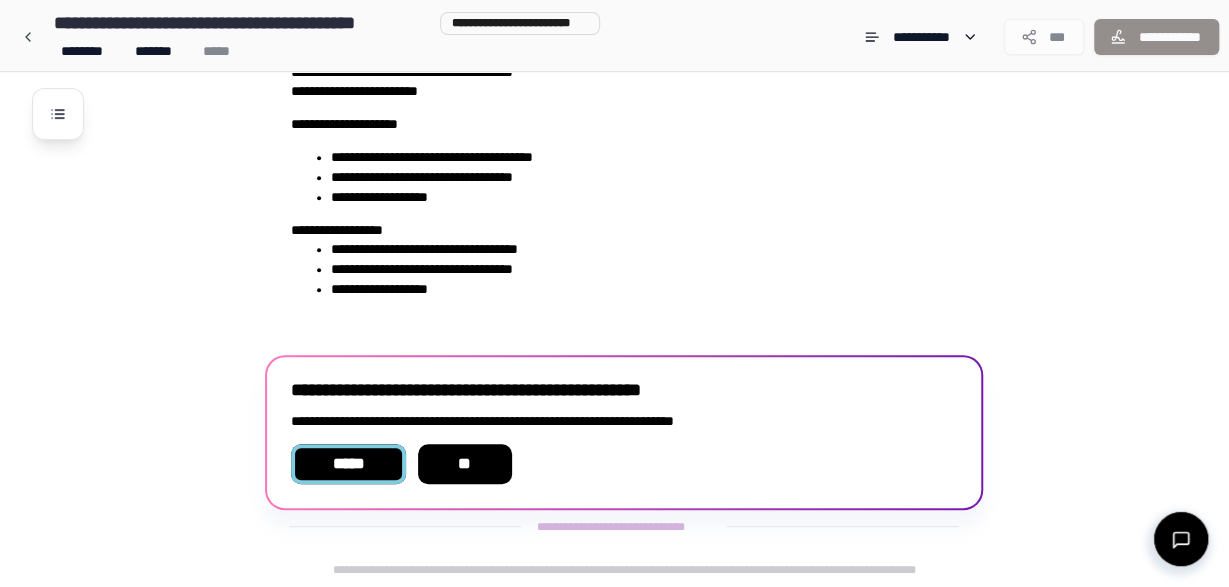click on "*****" at bounding box center [348, 464] 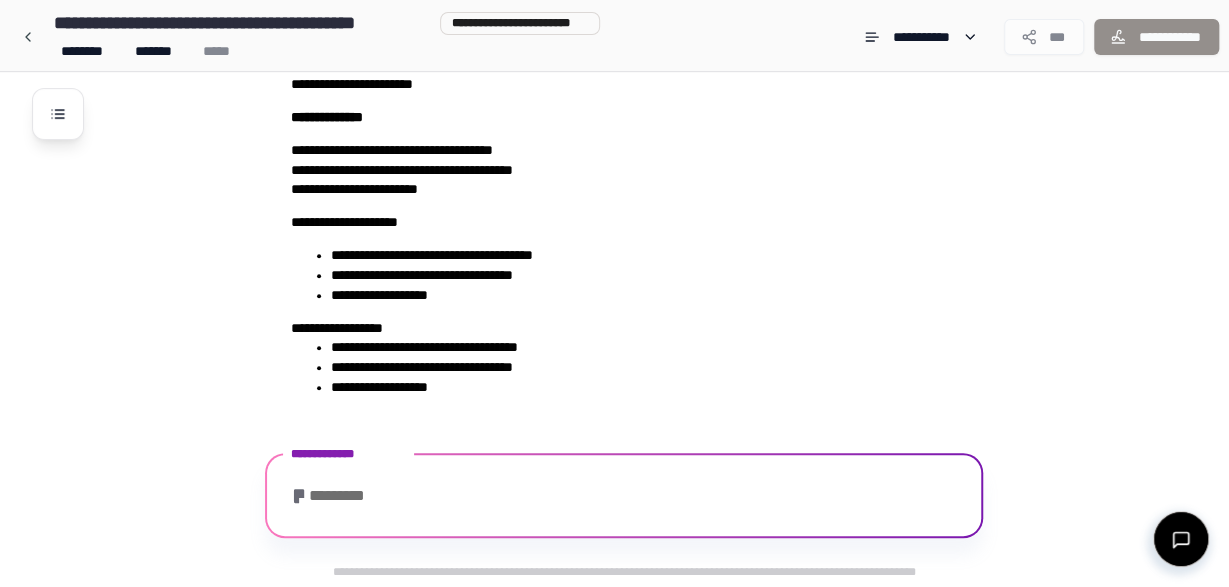scroll, scrollTop: 396, scrollLeft: 0, axis: vertical 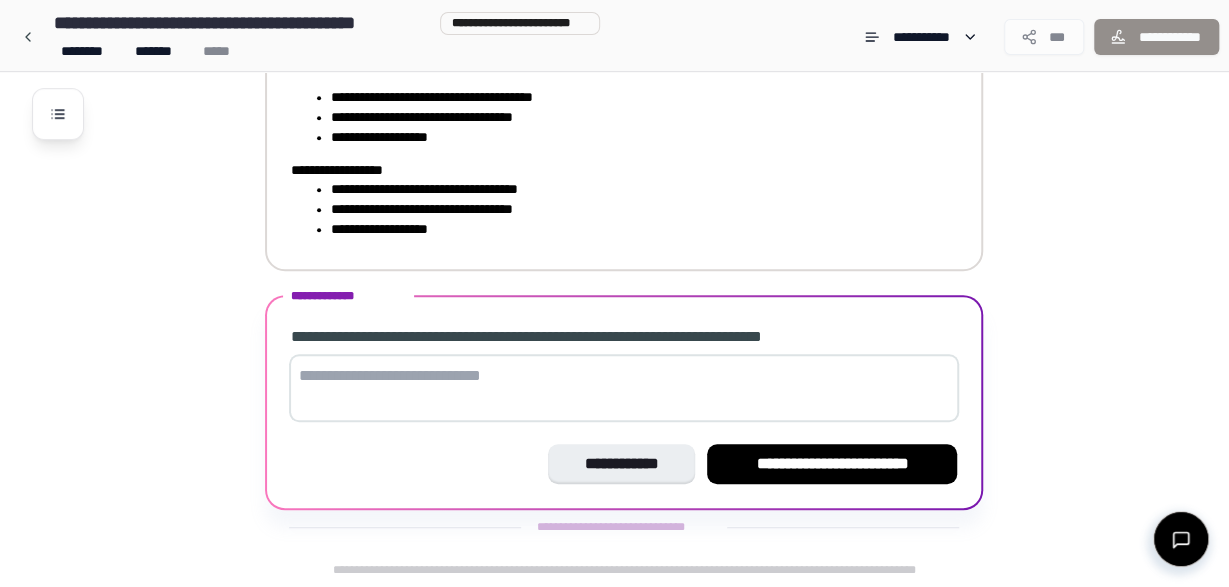 click on "**********" at bounding box center [630, 190] 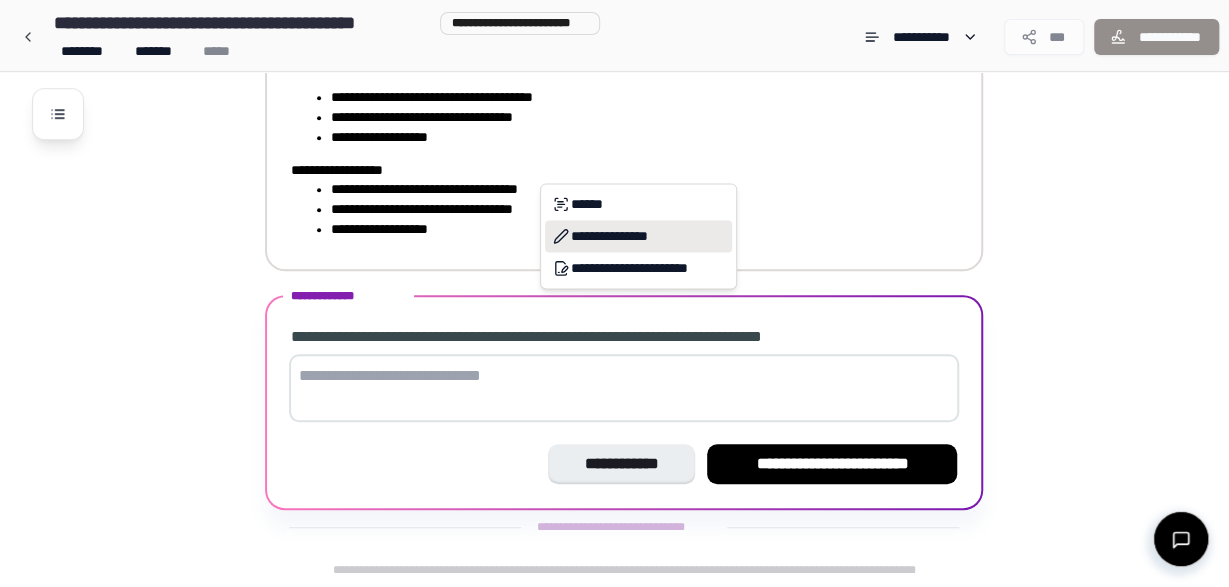 click on "**********" at bounding box center [638, 236] 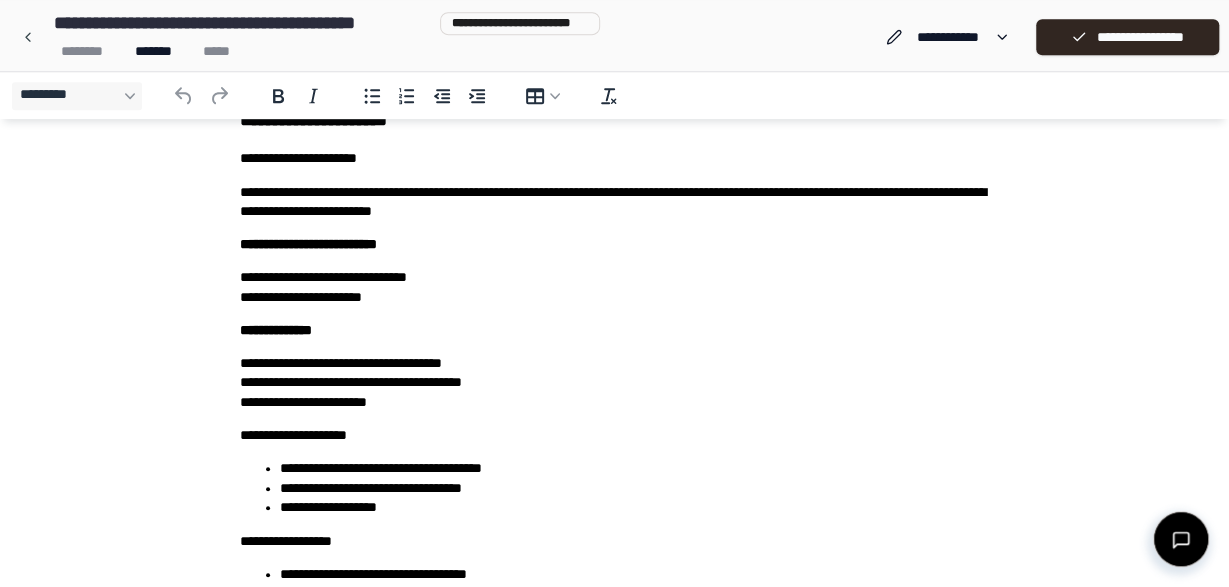 scroll, scrollTop: 96, scrollLeft: 0, axis: vertical 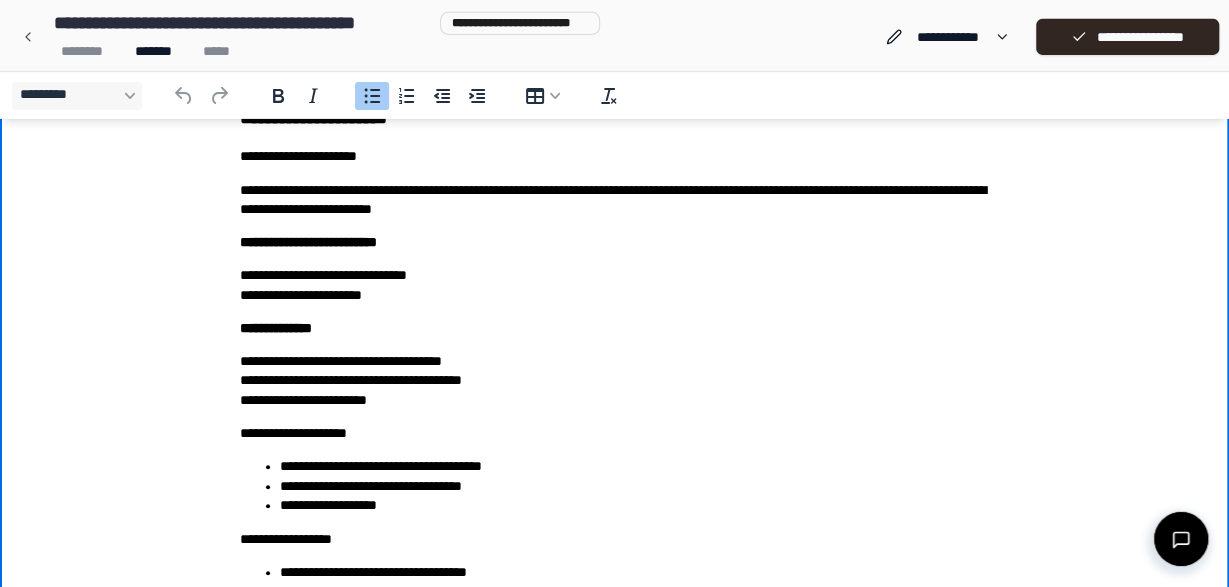 click on "**********" at bounding box center [635, 466] 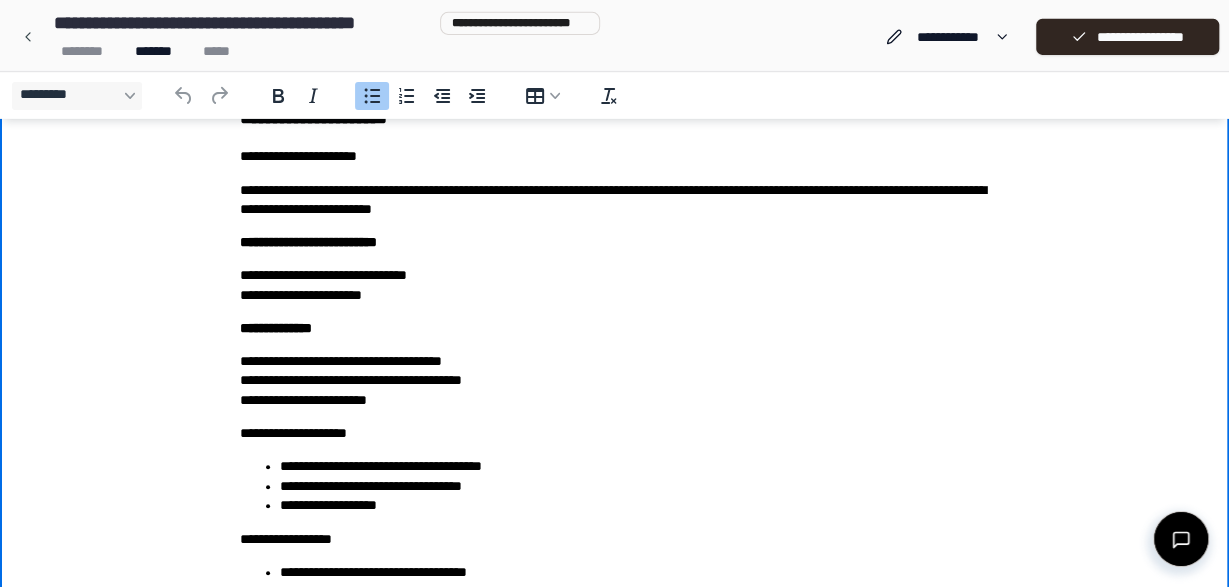 type 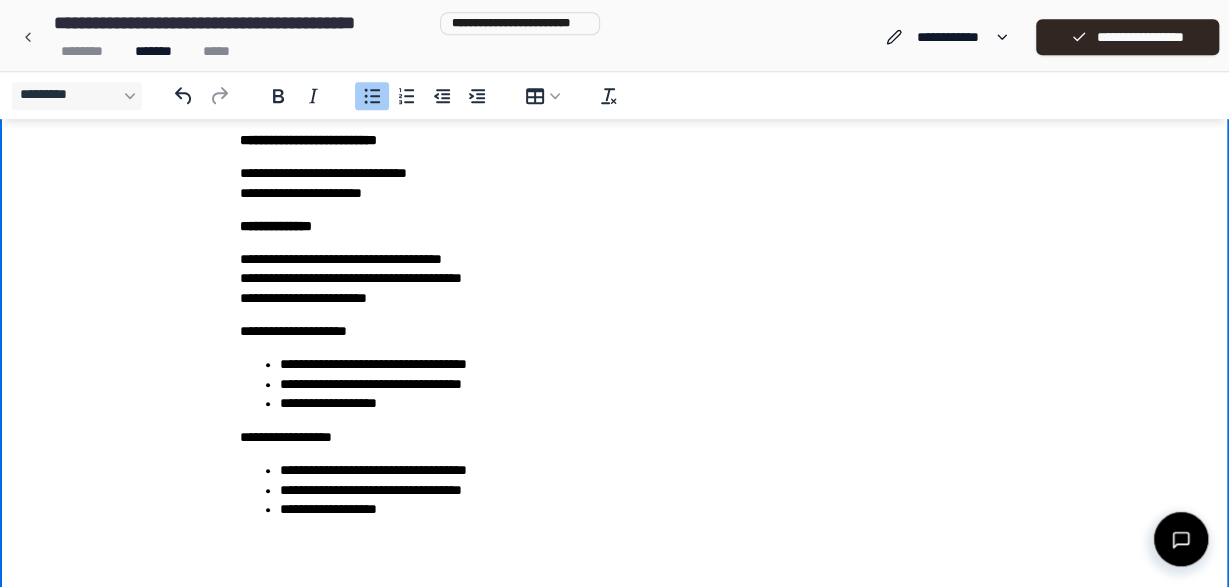 scroll, scrollTop: 199, scrollLeft: 0, axis: vertical 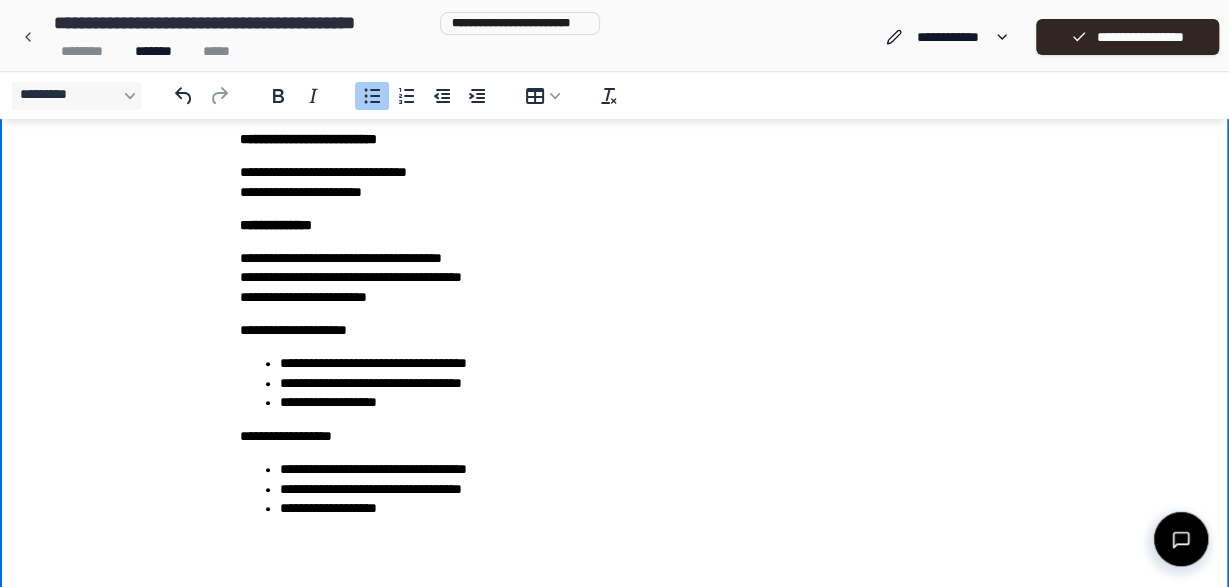 click on "**********" at bounding box center [635, 471] 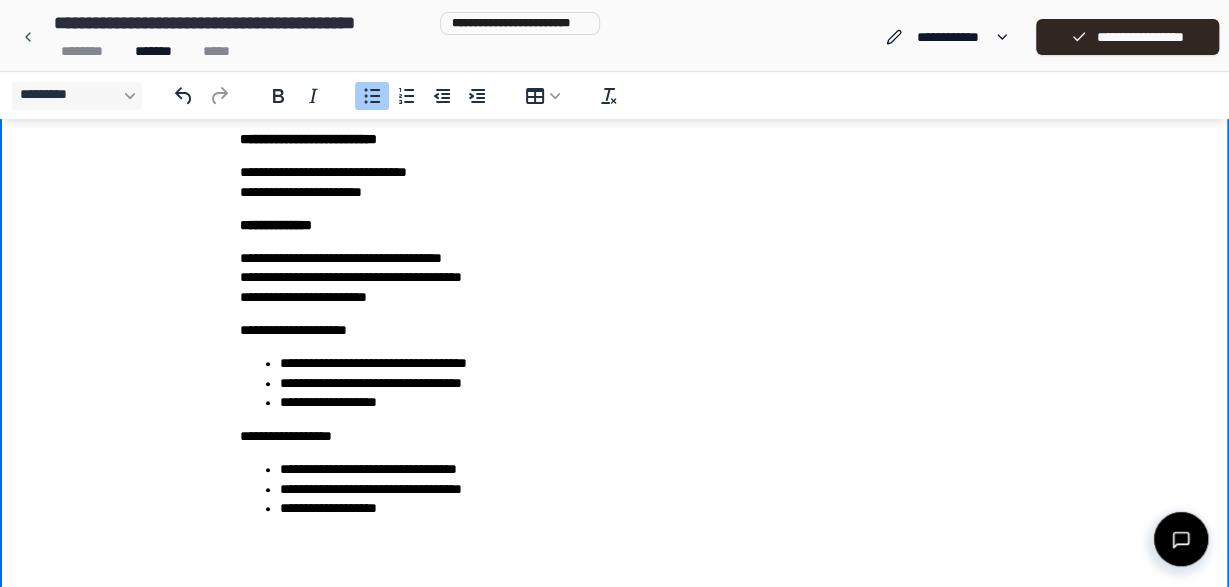 click on "**********" at bounding box center (635, 365) 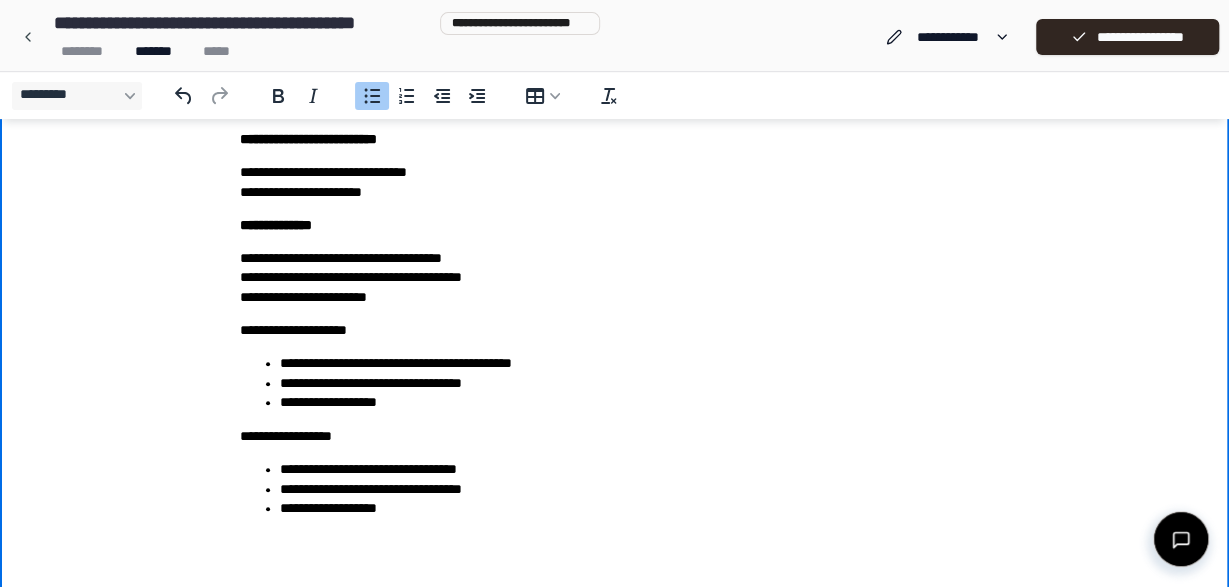 click on "**********" at bounding box center [635, 471] 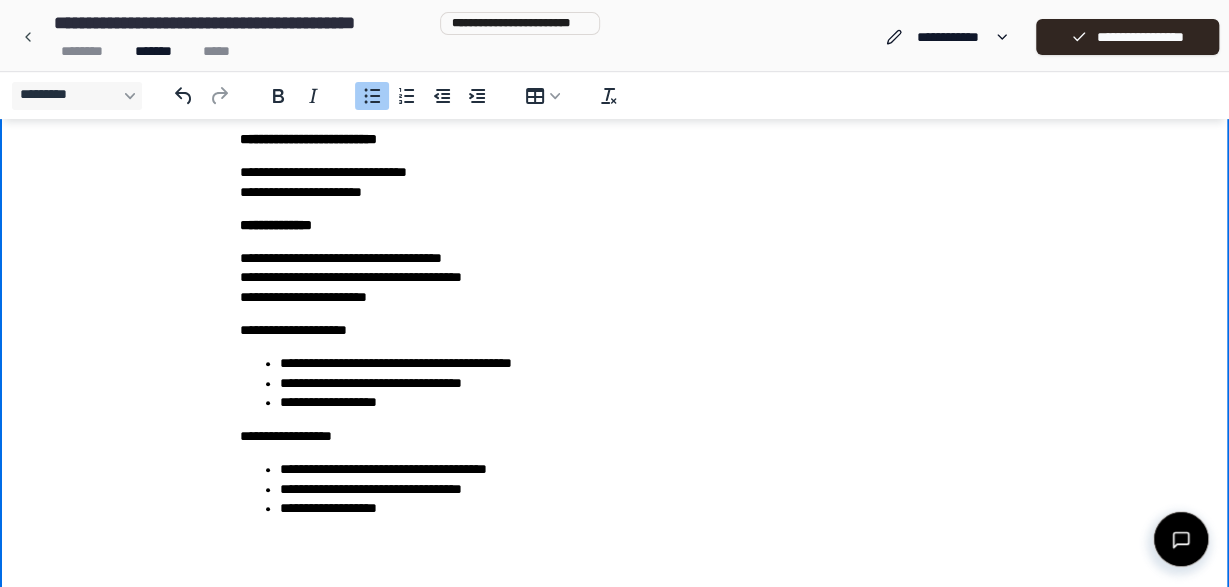 scroll, scrollTop: 220, scrollLeft: 0, axis: vertical 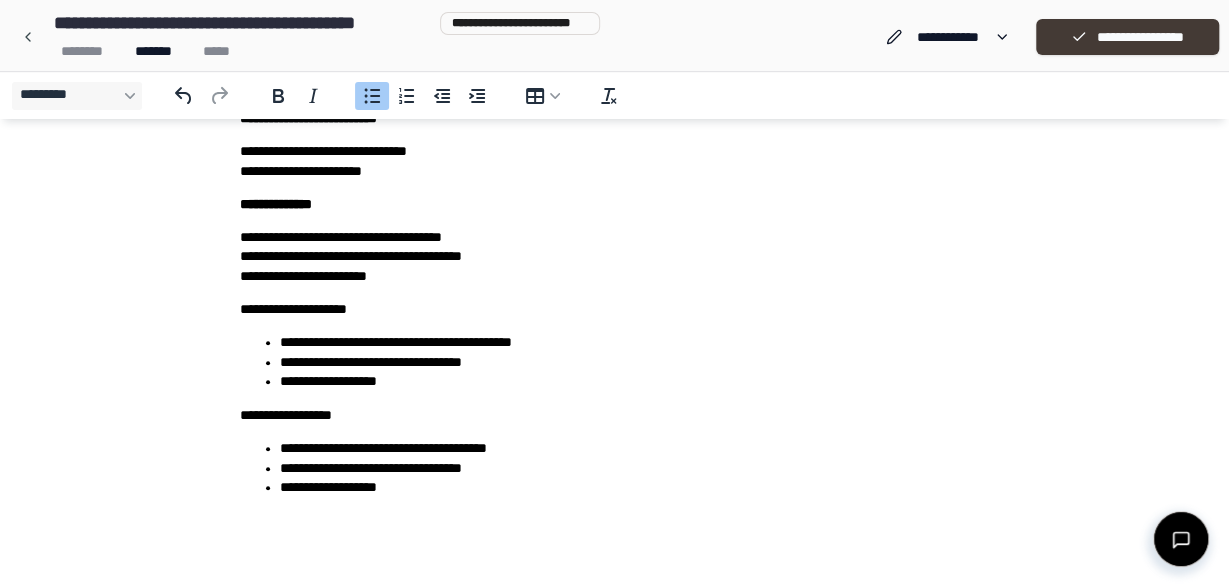 click on "**********" at bounding box center [1127, 37] 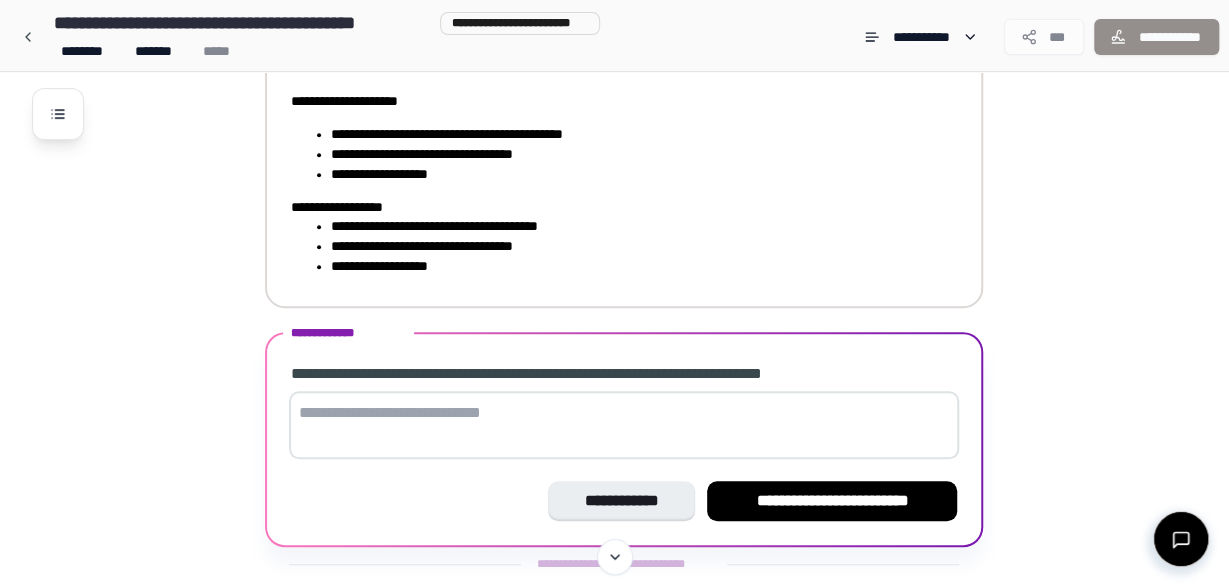 scroll, scrollTop: 364, scrollLeft: 0, axis: vertical 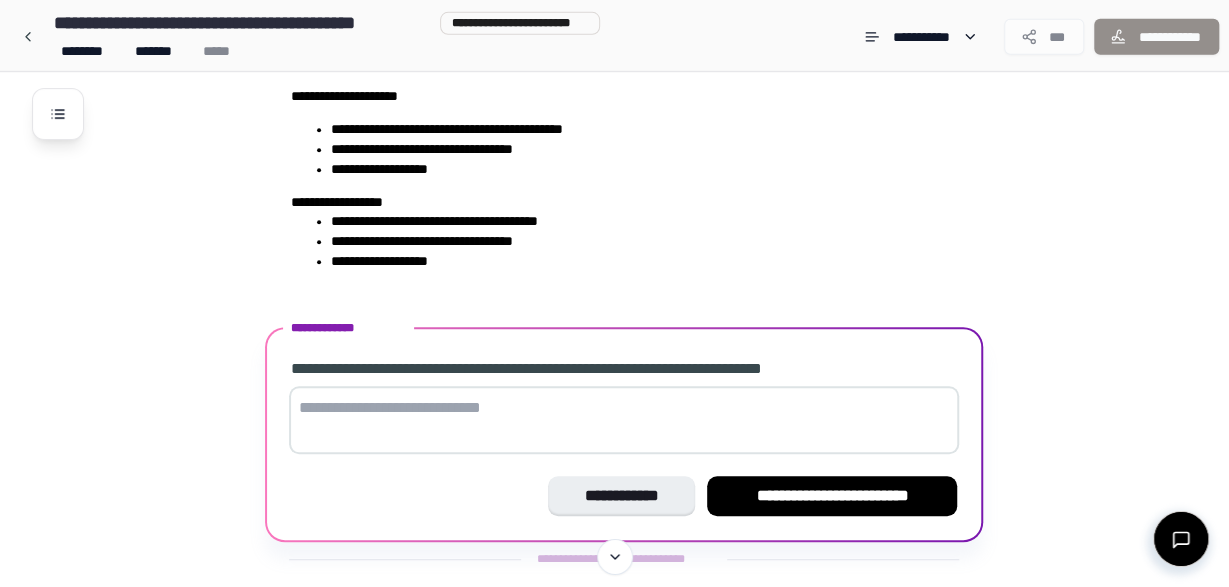 click at bounding box center [624, 420] 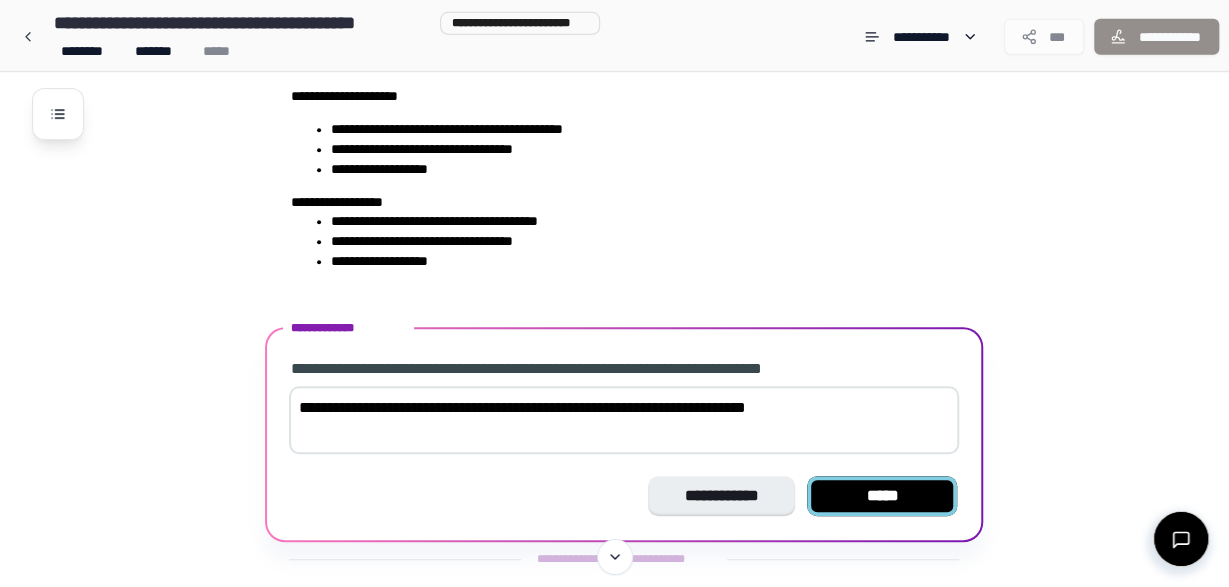 type on "**********" 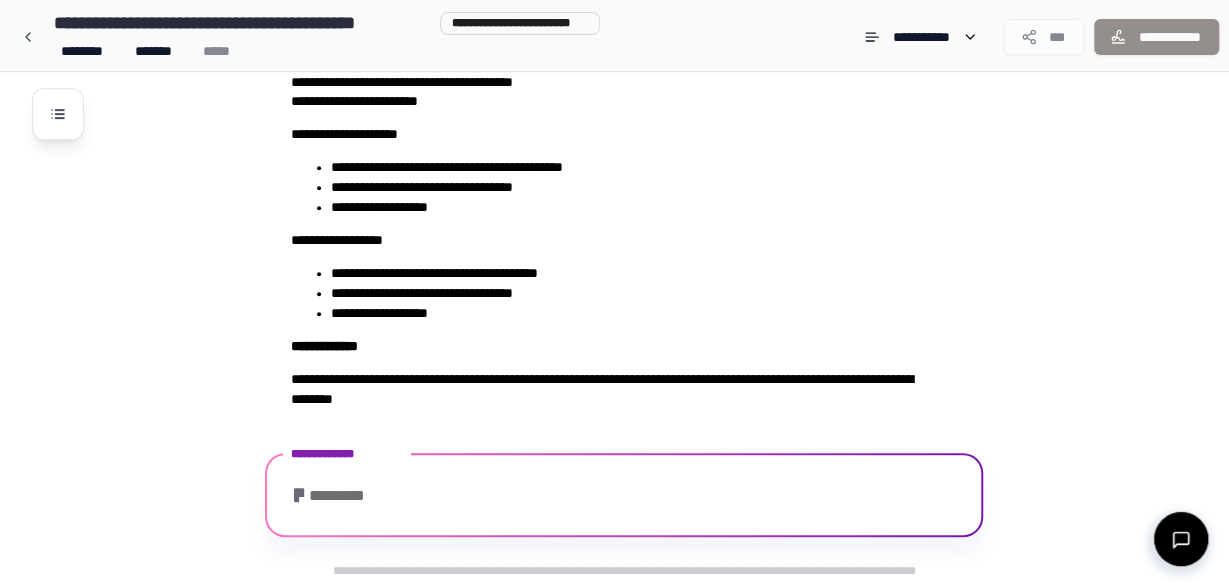 scroll, scrollTop: 440, scrollLeft: 0, axis: vertical 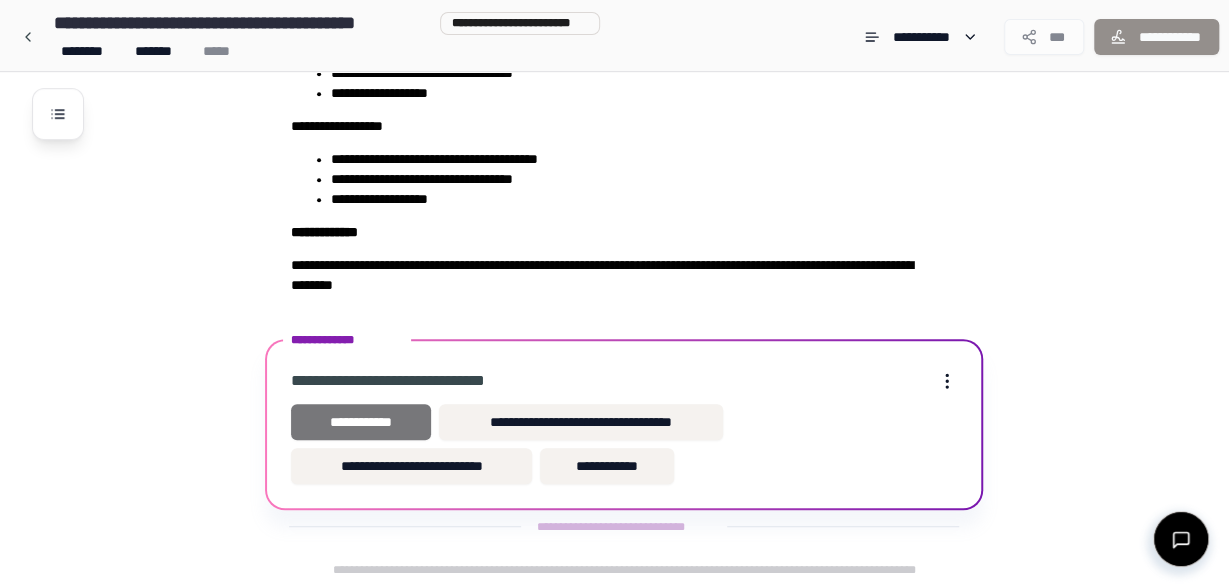 click on "**********" at bounding box center (360, 422) 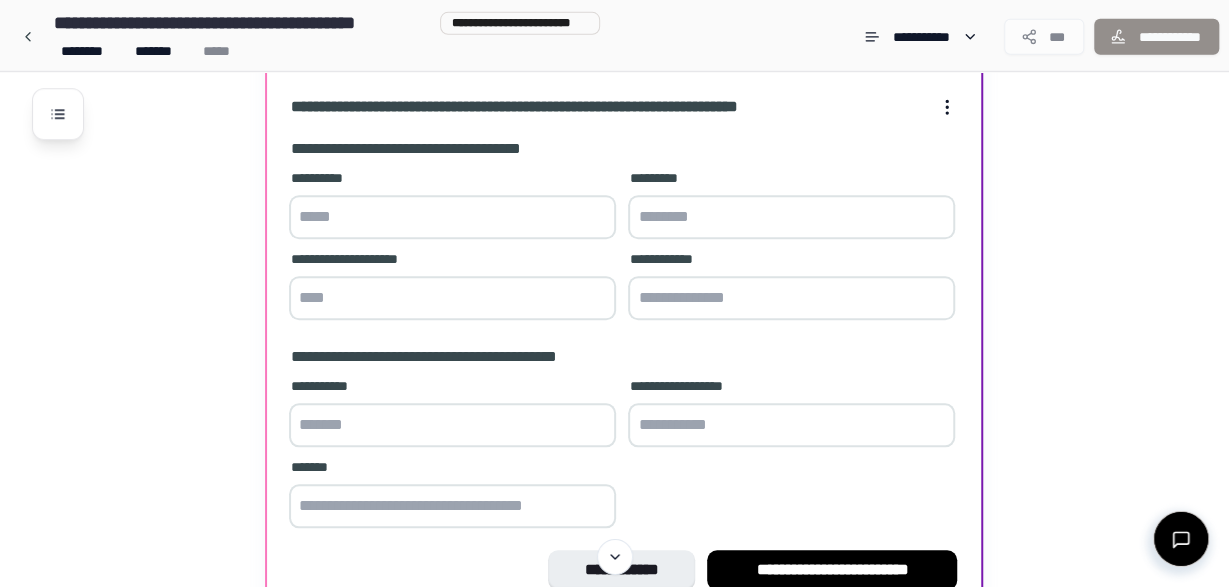 scroll, scrollTop: 754, scrollLeft: 0, axis: vertical 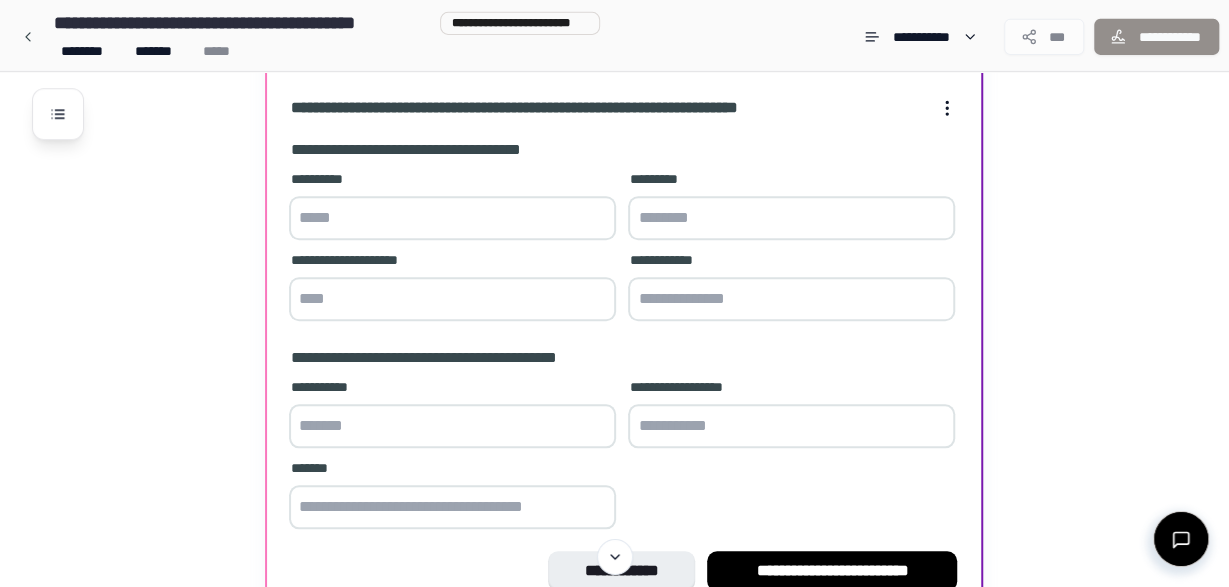 click at bounding box center (452, 218) 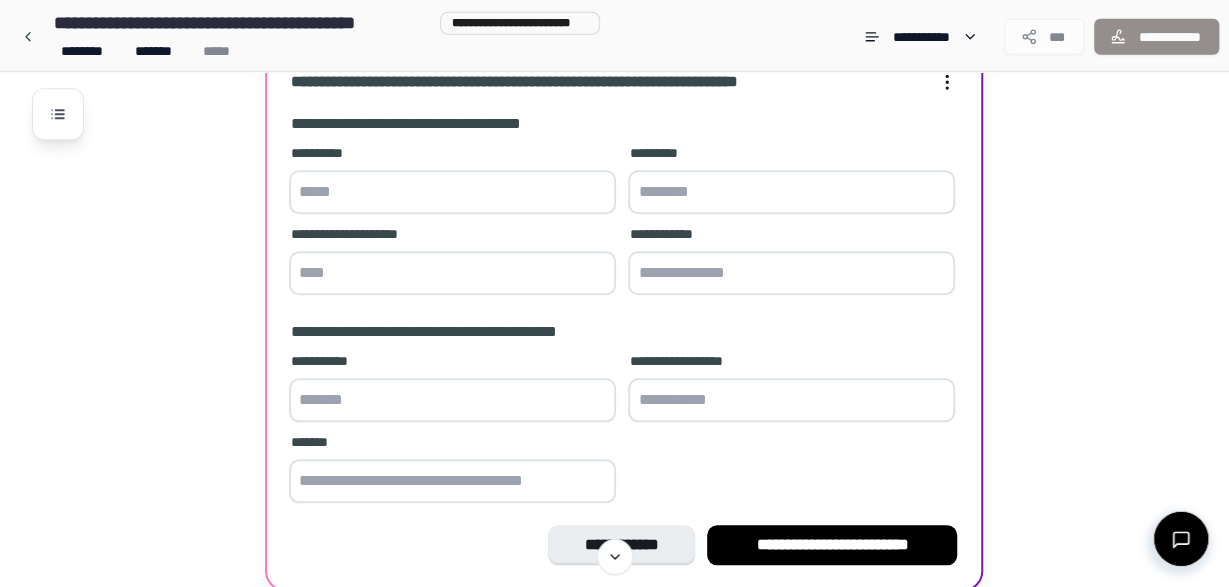 scroll, scrollTop: 758, scrollLeft: 0, axis: vertical 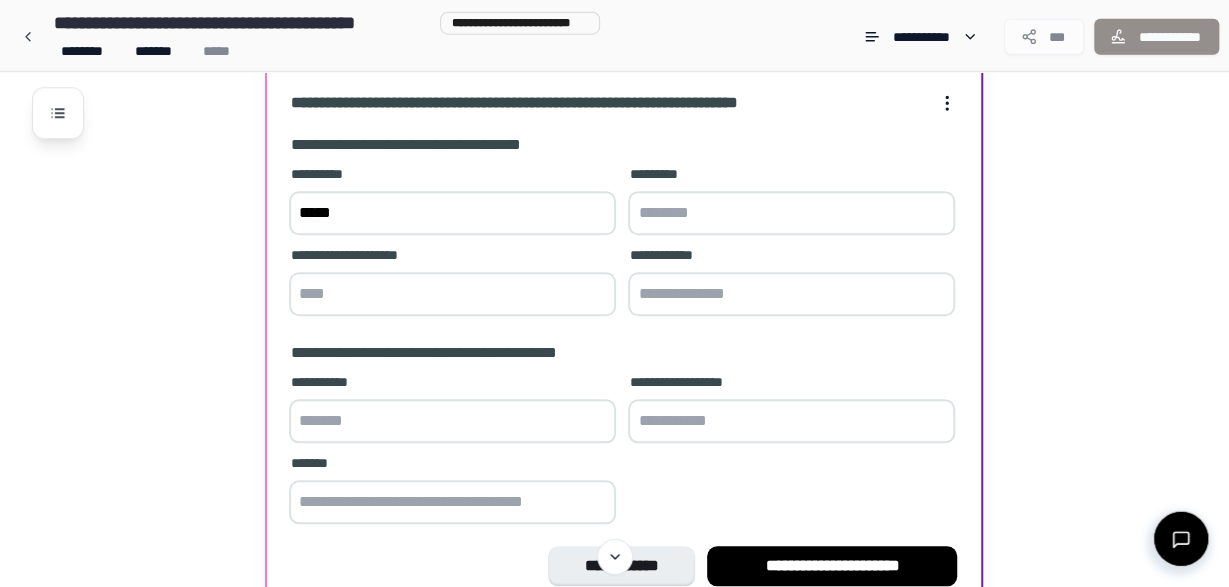 type on "*****" 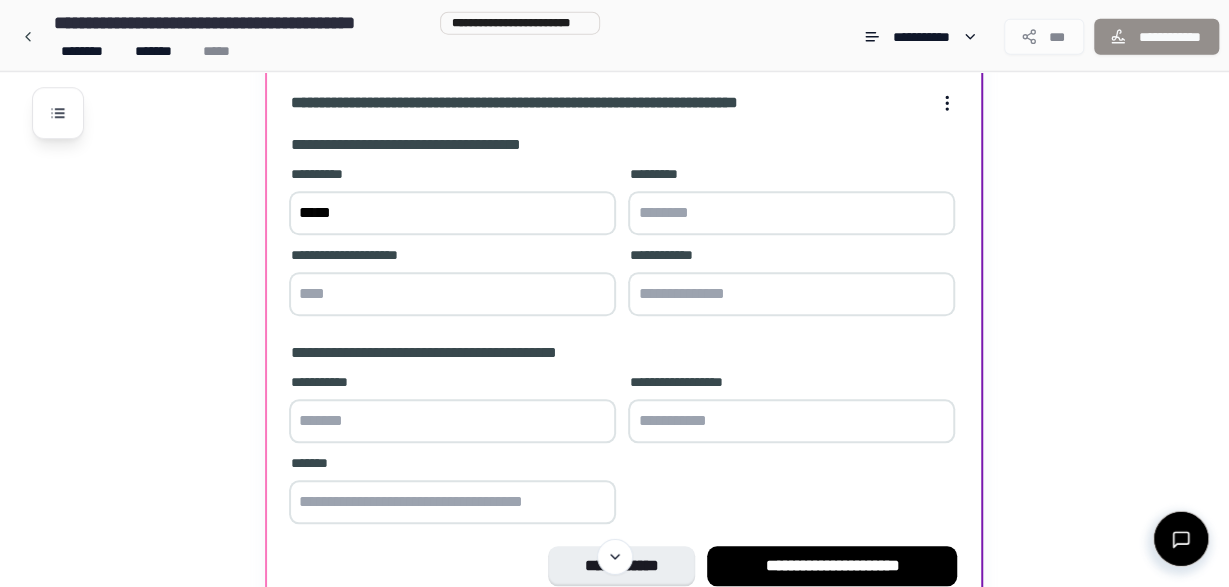 click at bounding box center [791, 214] 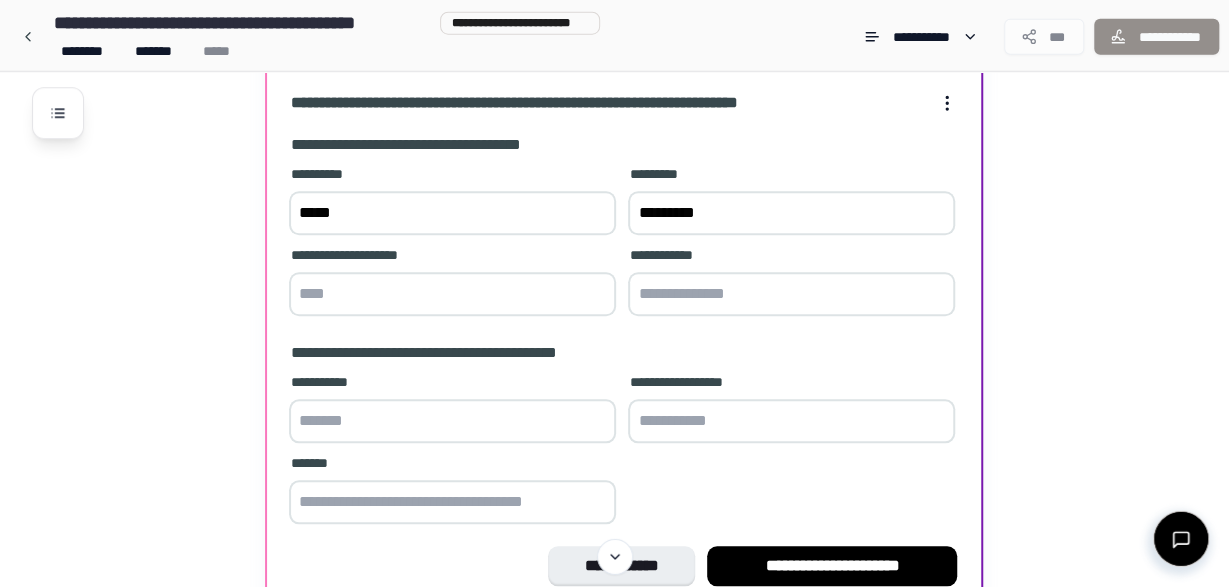 type on "*********" 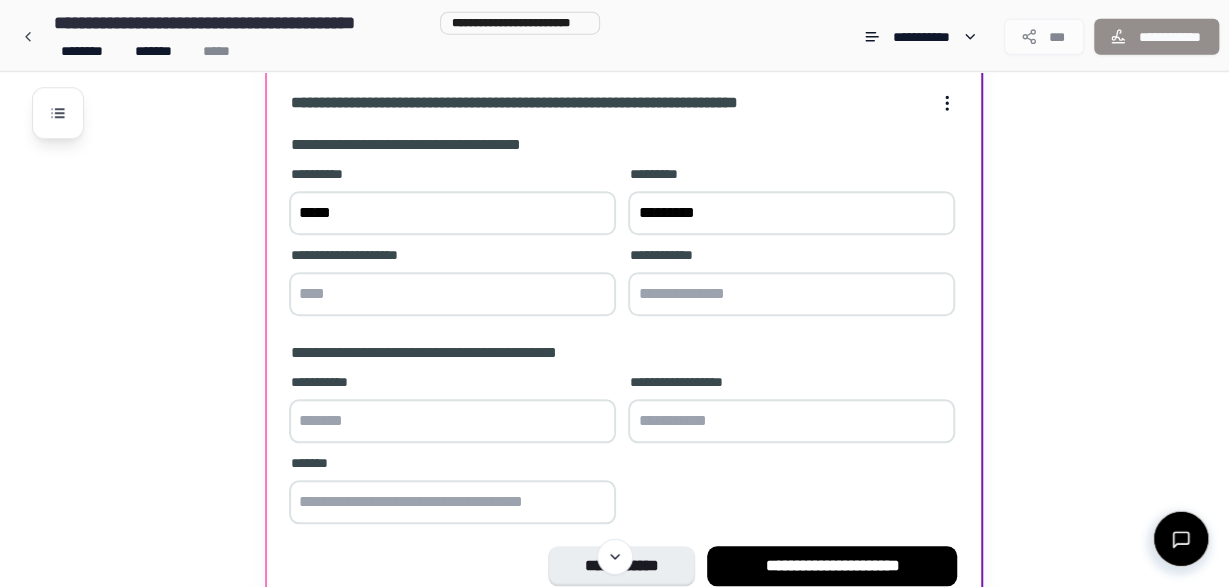 click at bounding box center (452, 295) 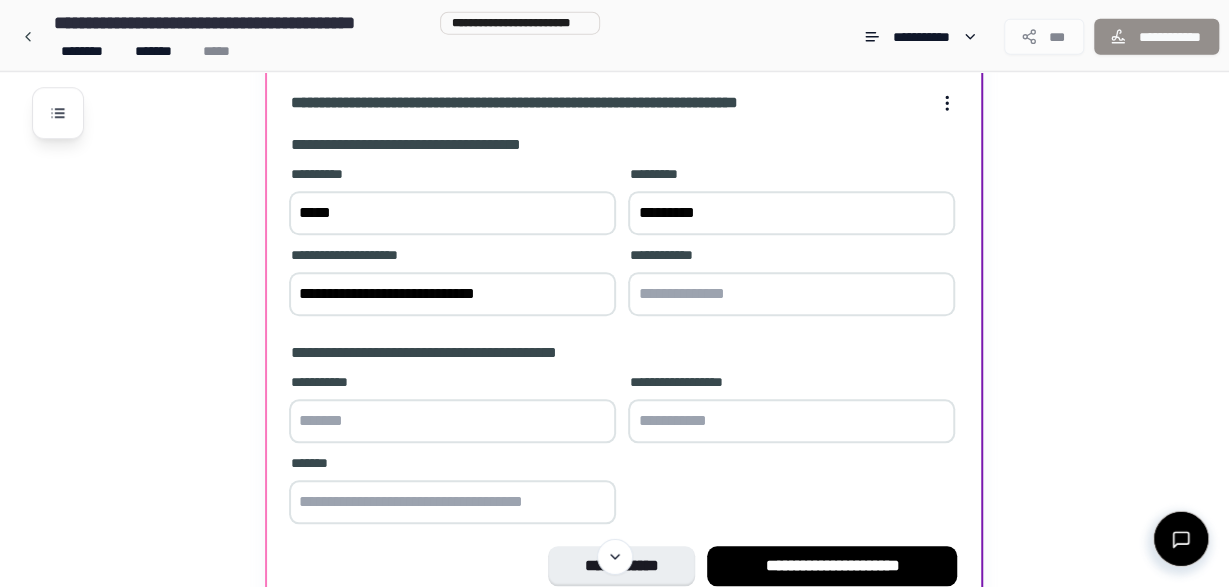 type on "**********" 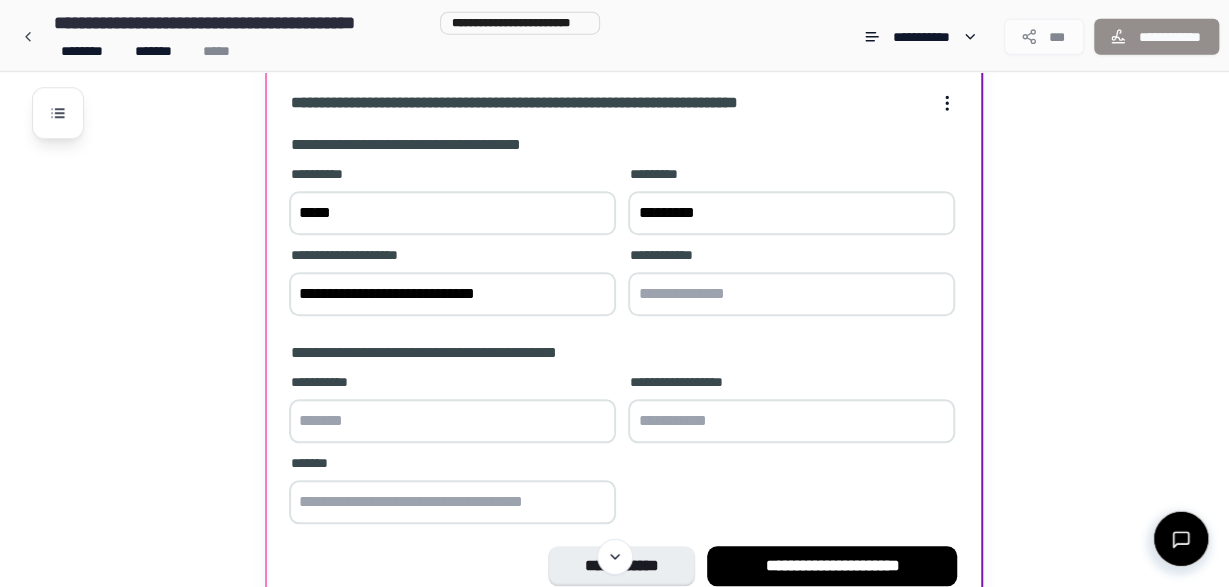 click at bounding box center [791, 295] 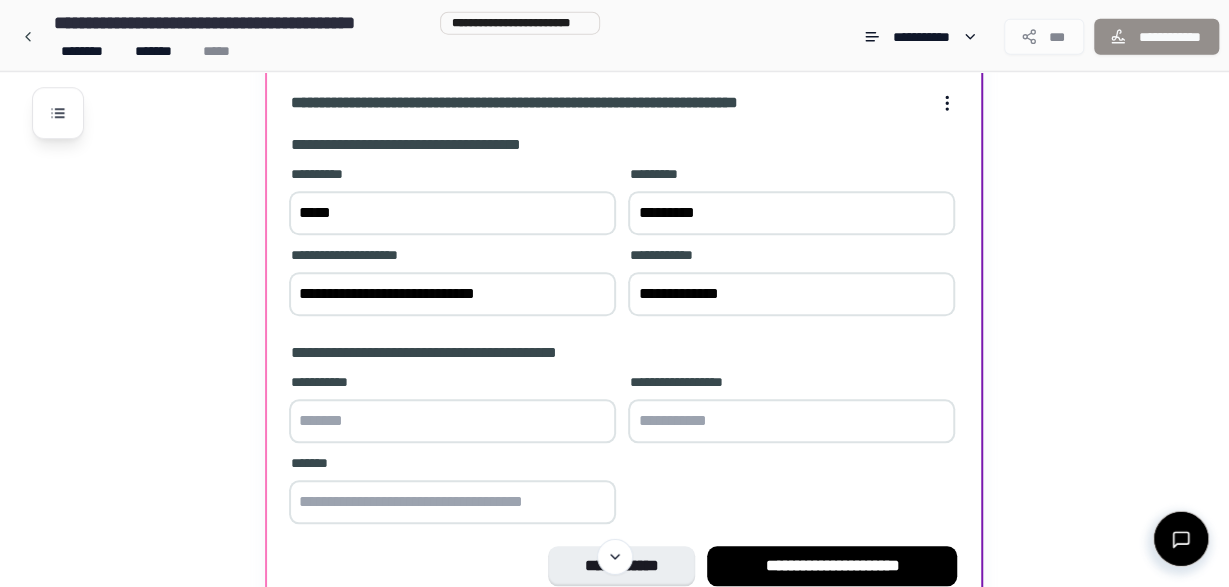 type on "**********" 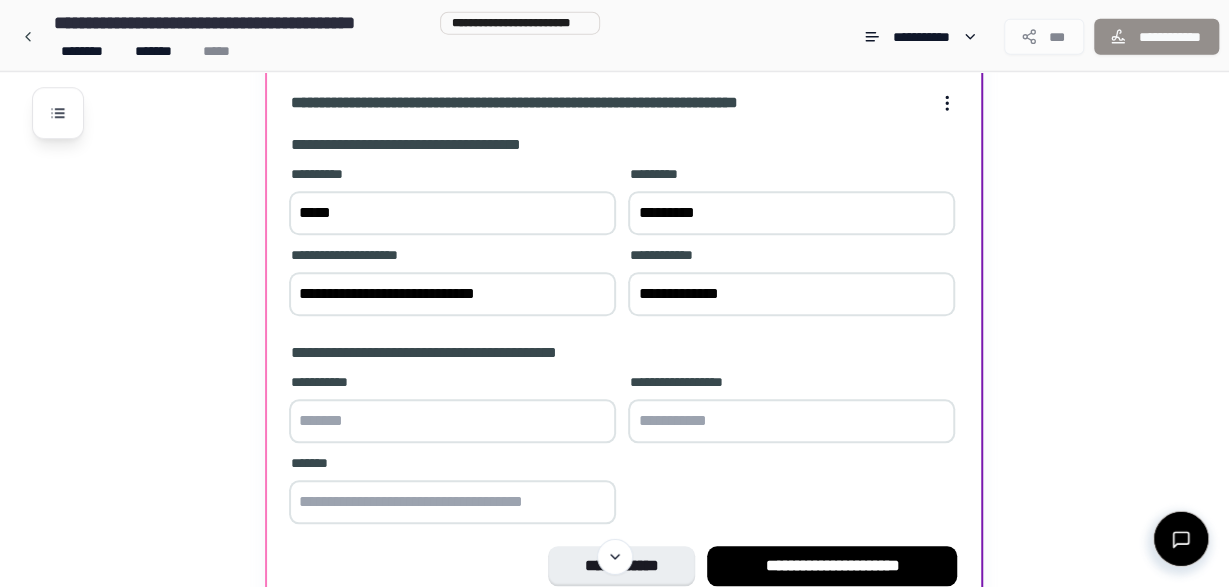 click at bounding box center [452, 422] 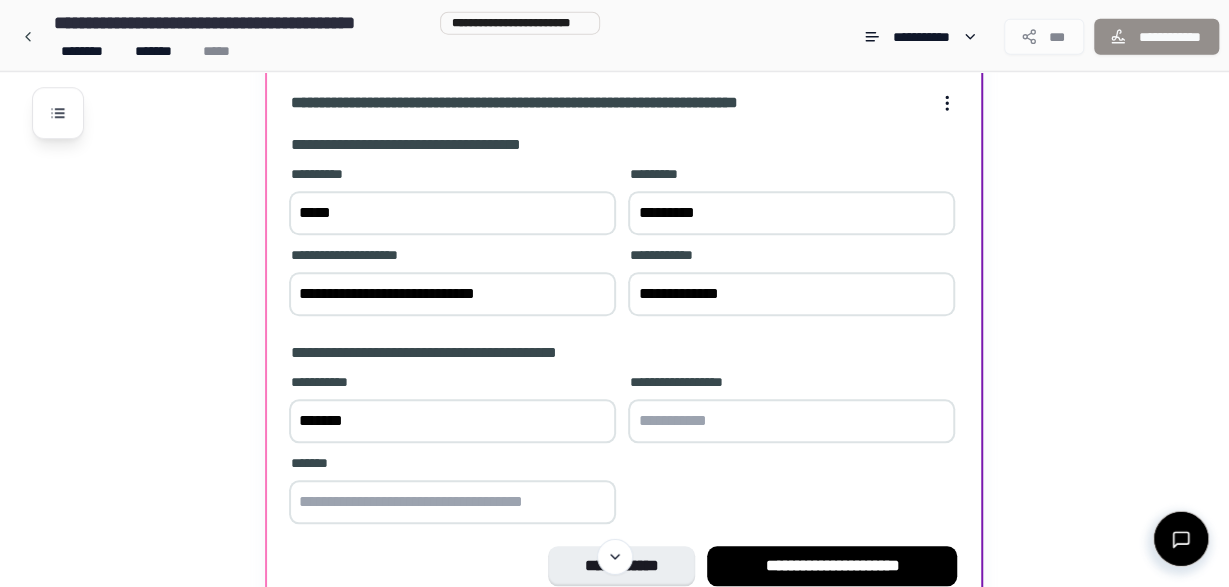 type on "*******" 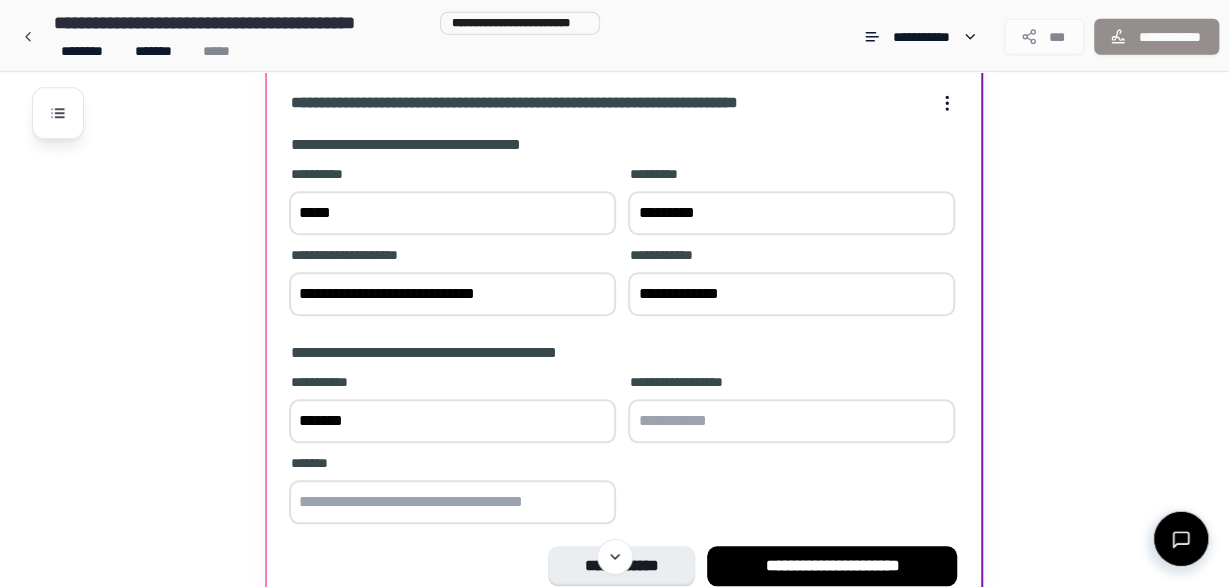 click at bounding box center (791, 422) 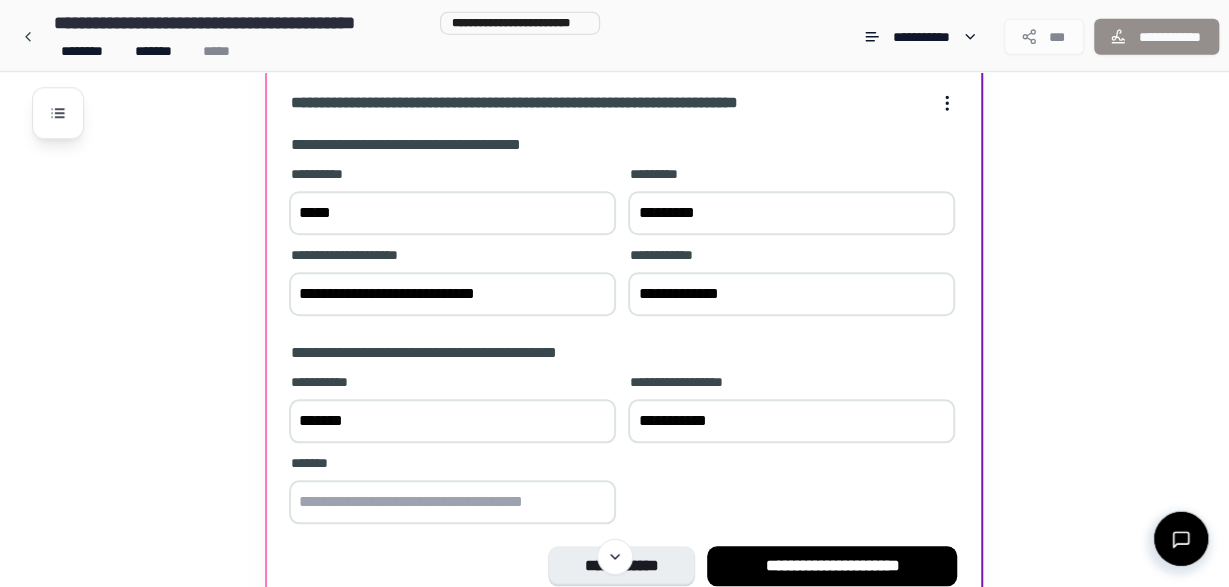 type on "**********" 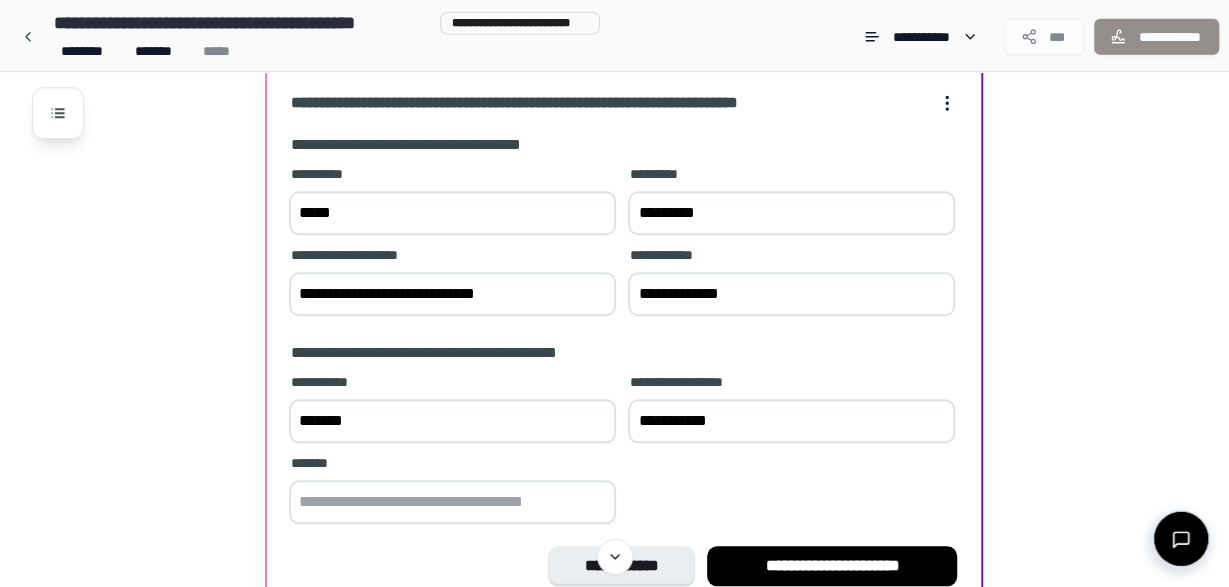 click at bounding box center [452, 503] 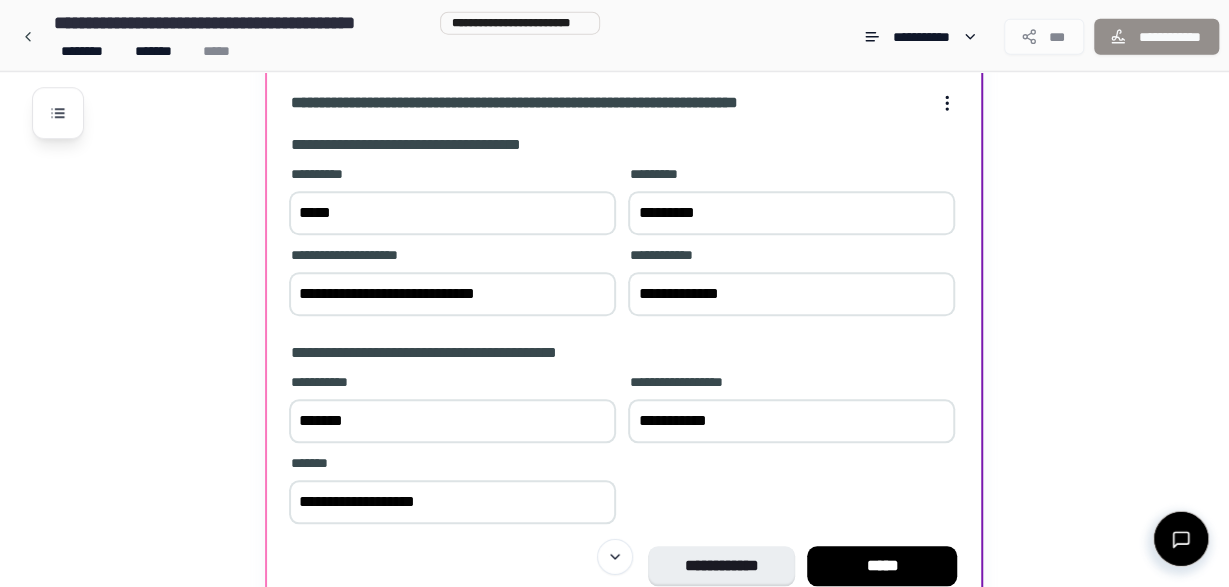 click on "**********" at bounding box center [452, 503] 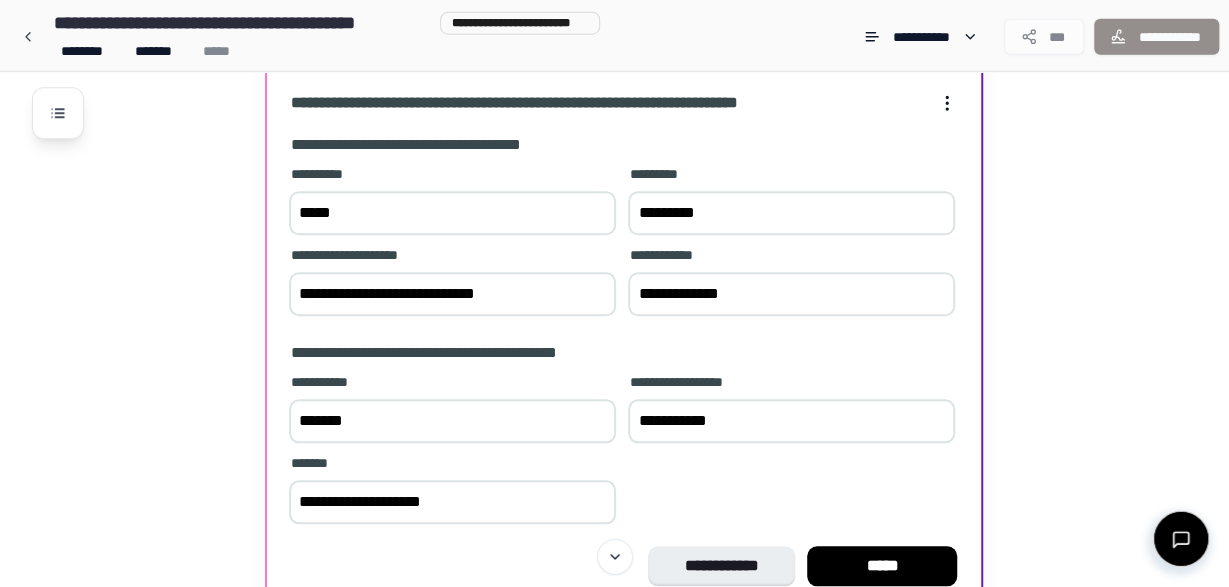 click on "**********" at bounding box center [452, 503] 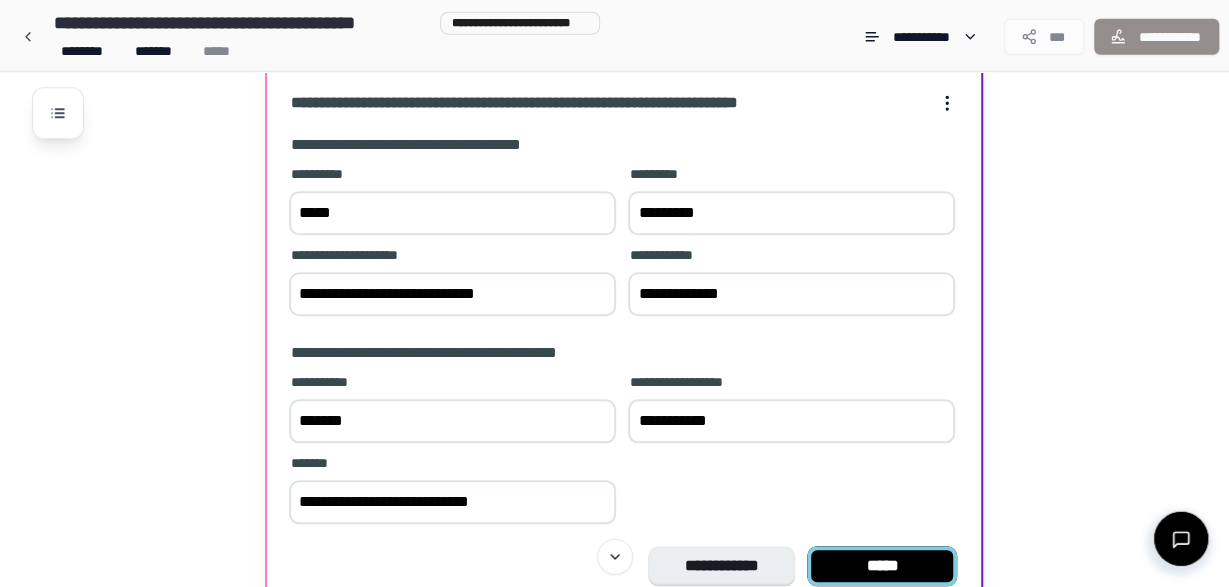 type on "**********" 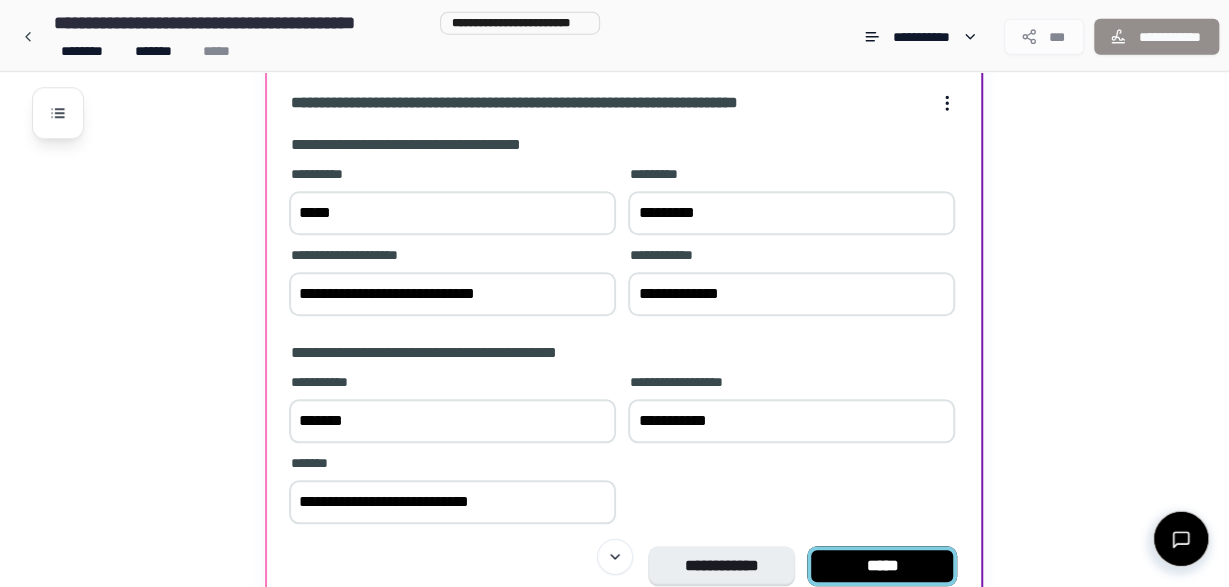 click on "*****" at bounding box center [882, 567] 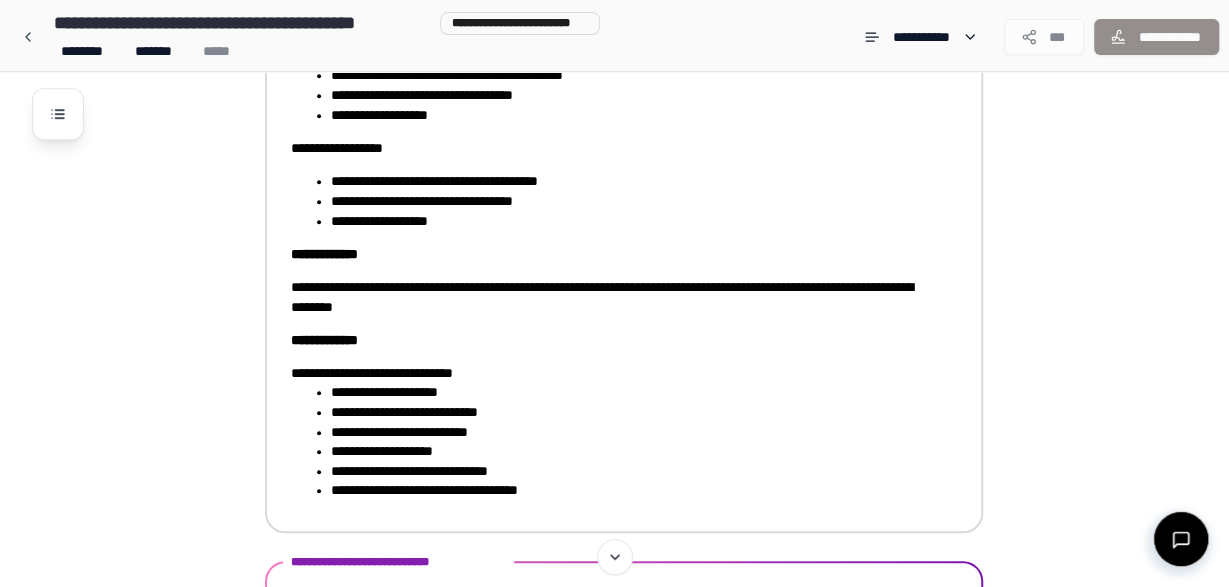 scroll, scrollTop: 431, scrollLeft: 0, axis: vertical 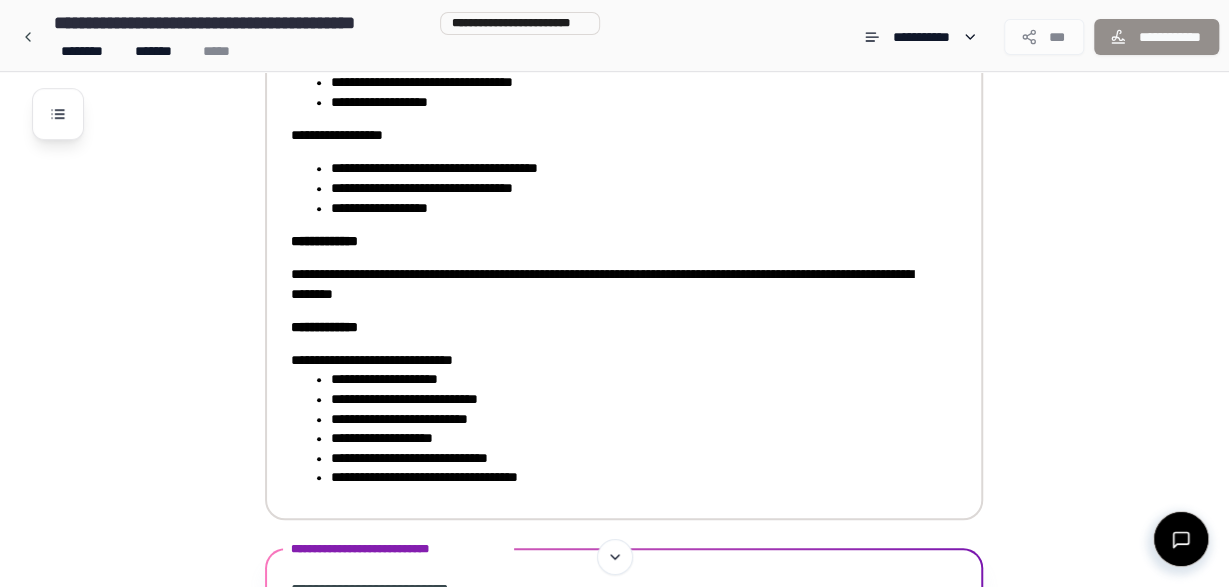 click on "**********" at bounding box center [630, 400] 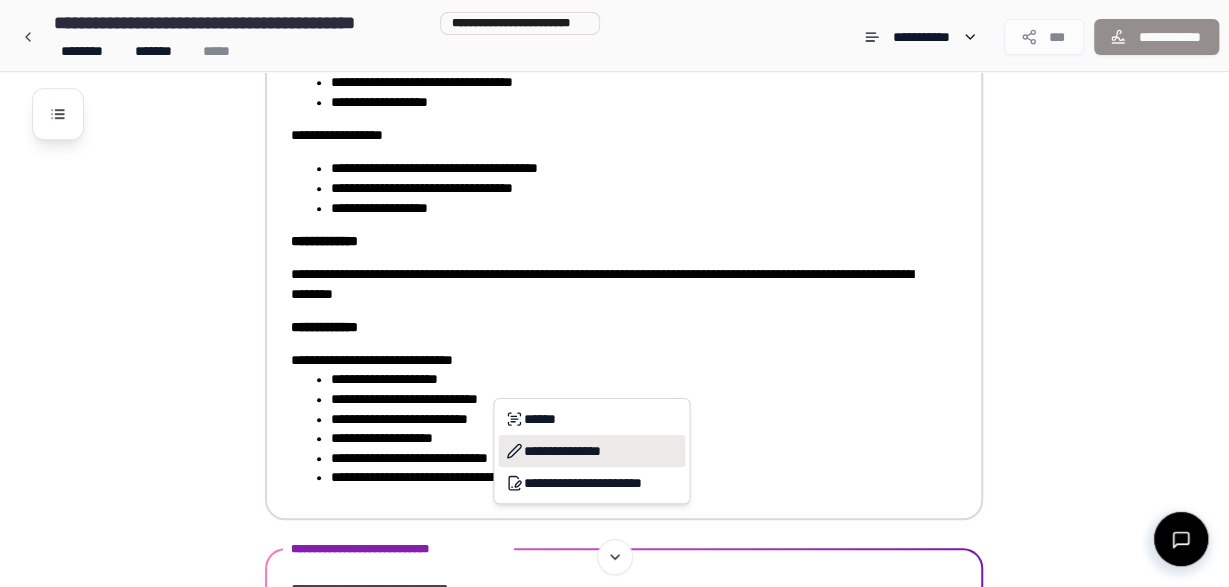 click on "**********" at bounding box center [591, 451] 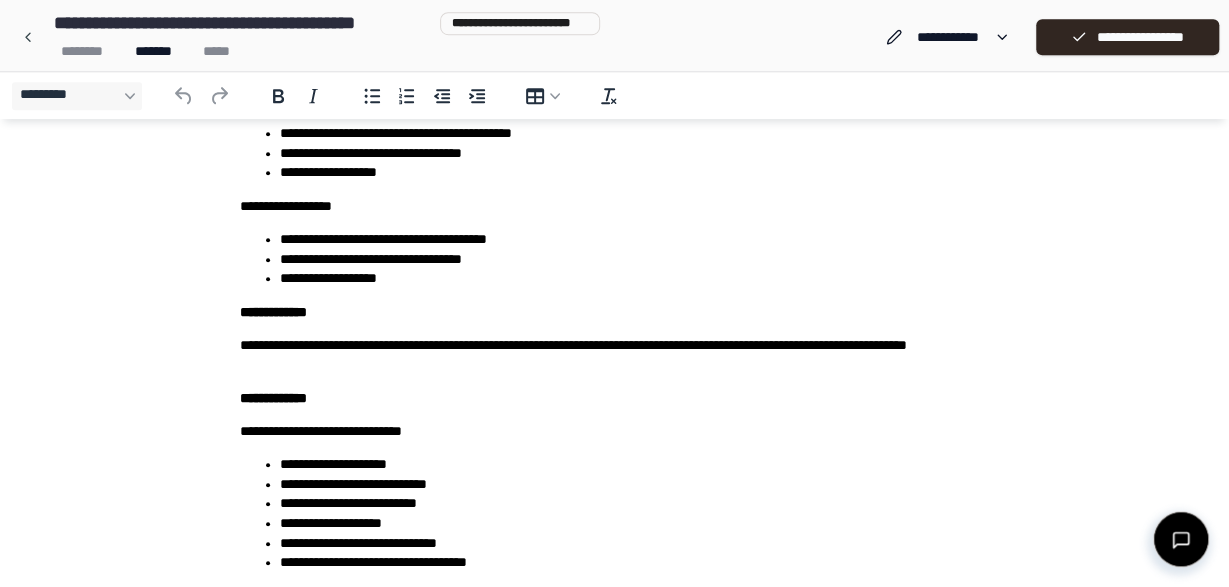scroll, scrollTop: 504, scrollLeft: 0, axis: vertical 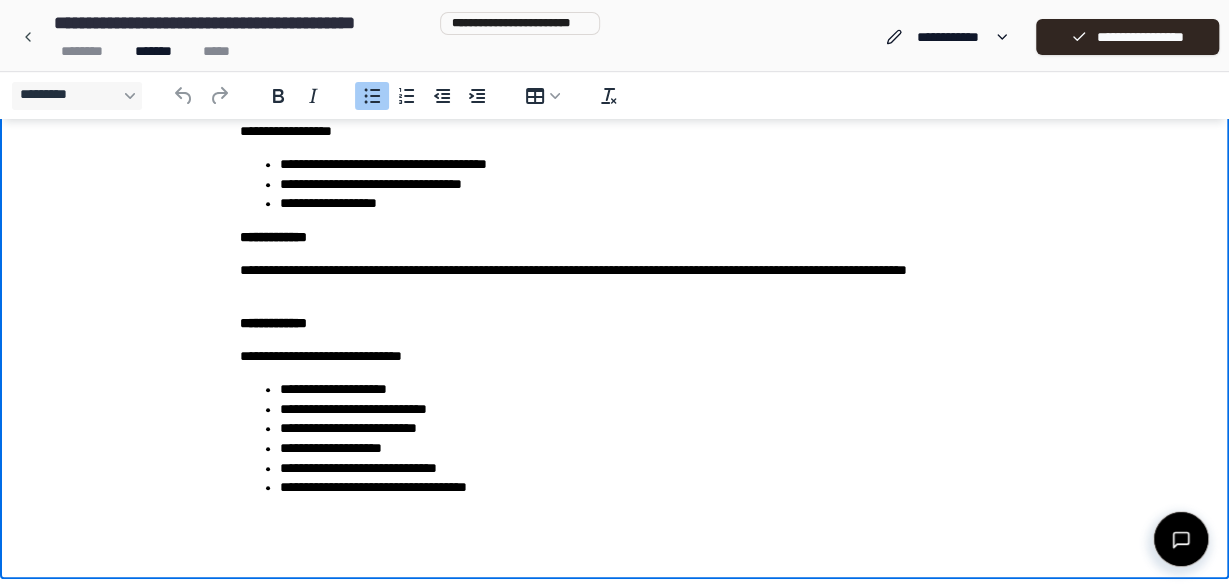 click on "**********" at bounding box center (635, 410) 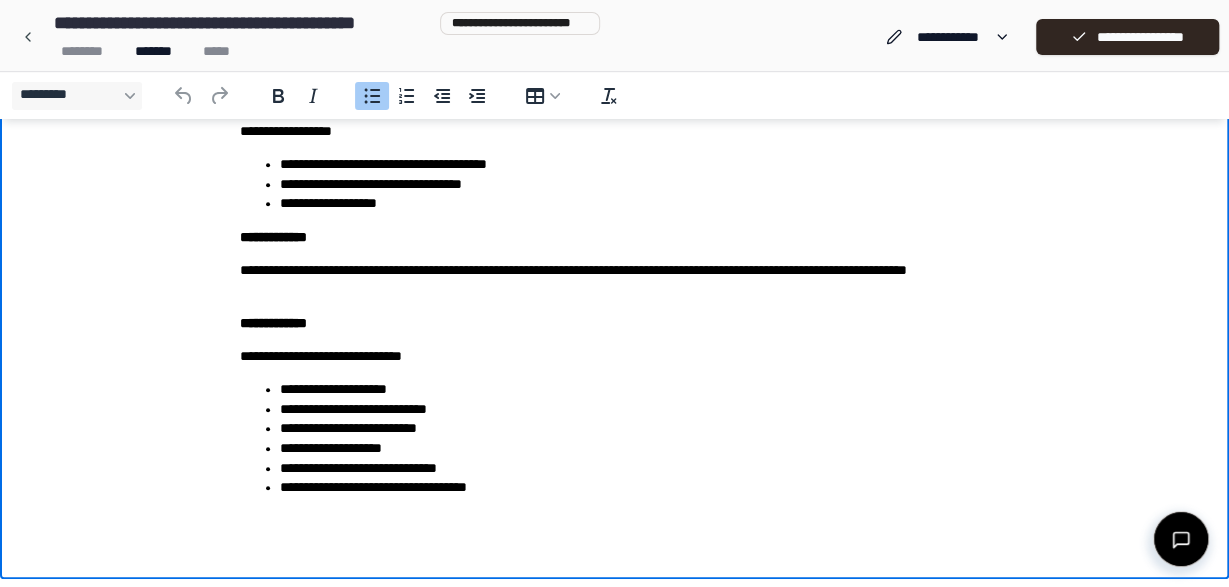 type 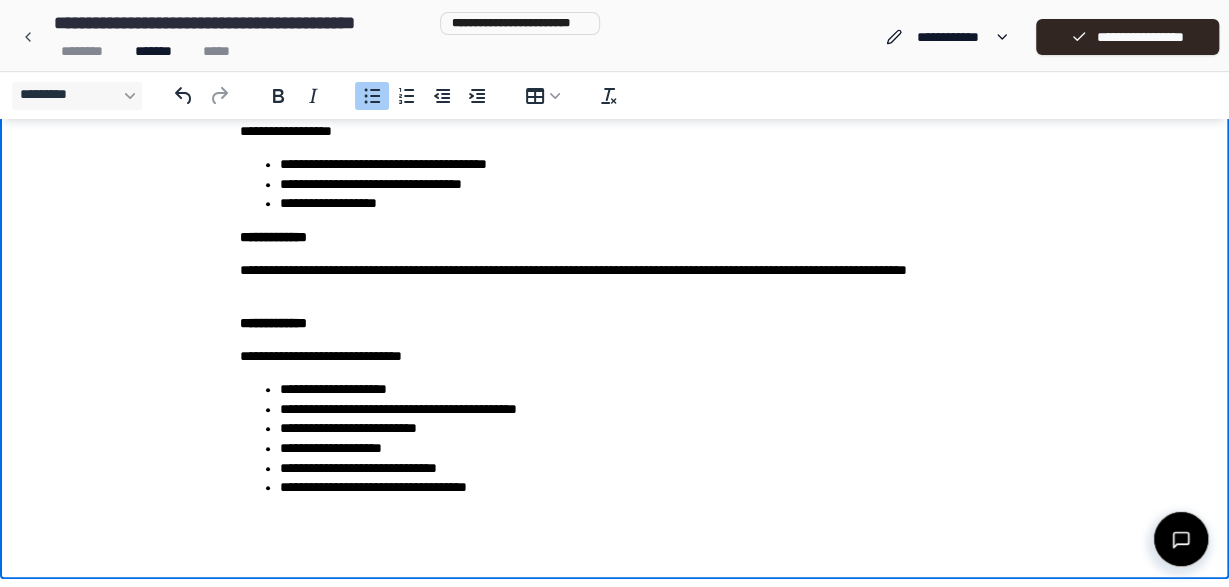 click on "**********" at bounding box center [635, 410] 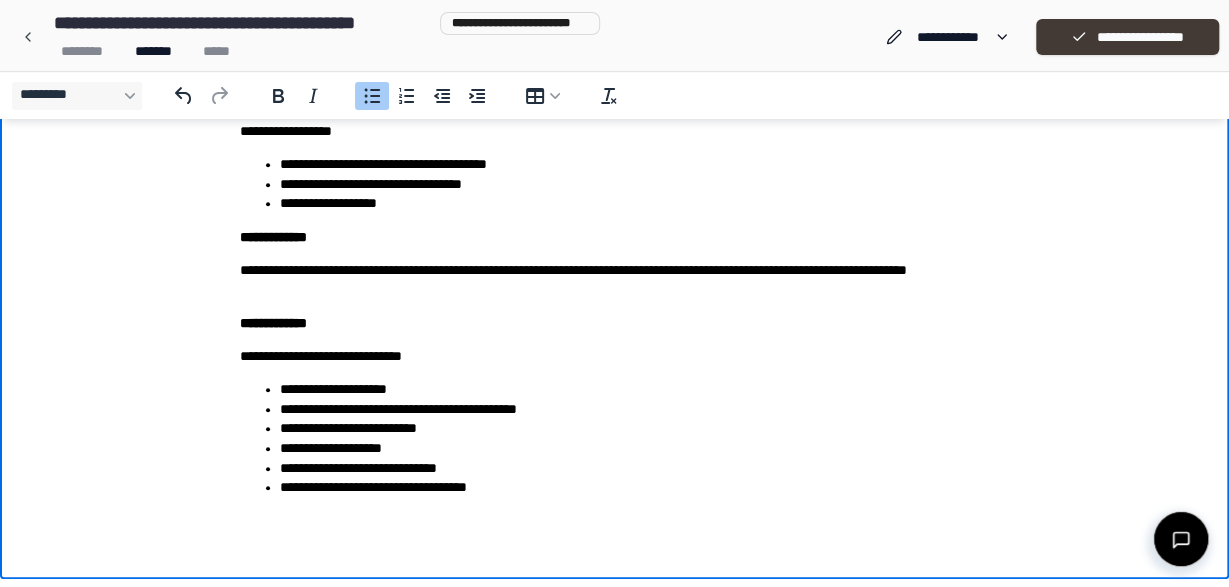 click on "**********" at bounding box center [1127, 37] 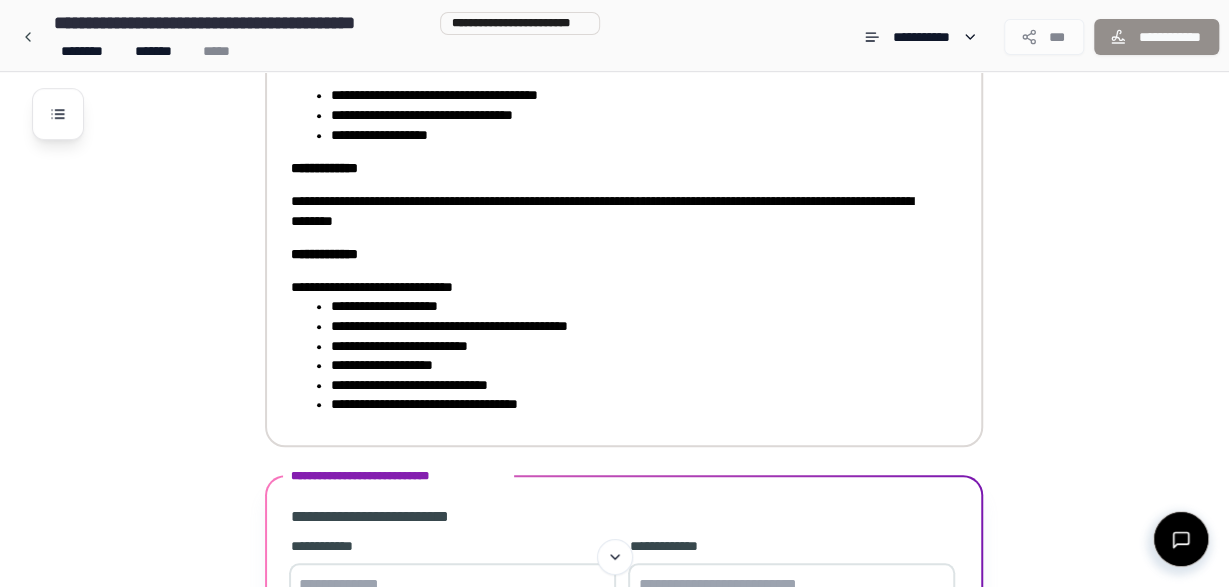 click on "**********" at bounding box center [630, 327] 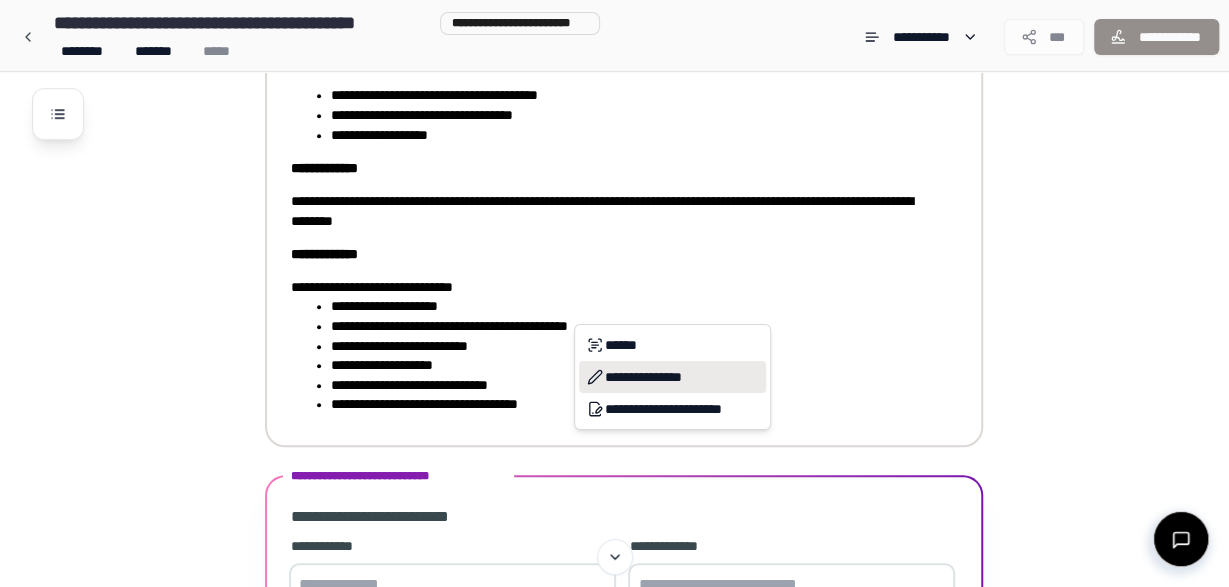 click on "**********" at bounding box center [672, 377] 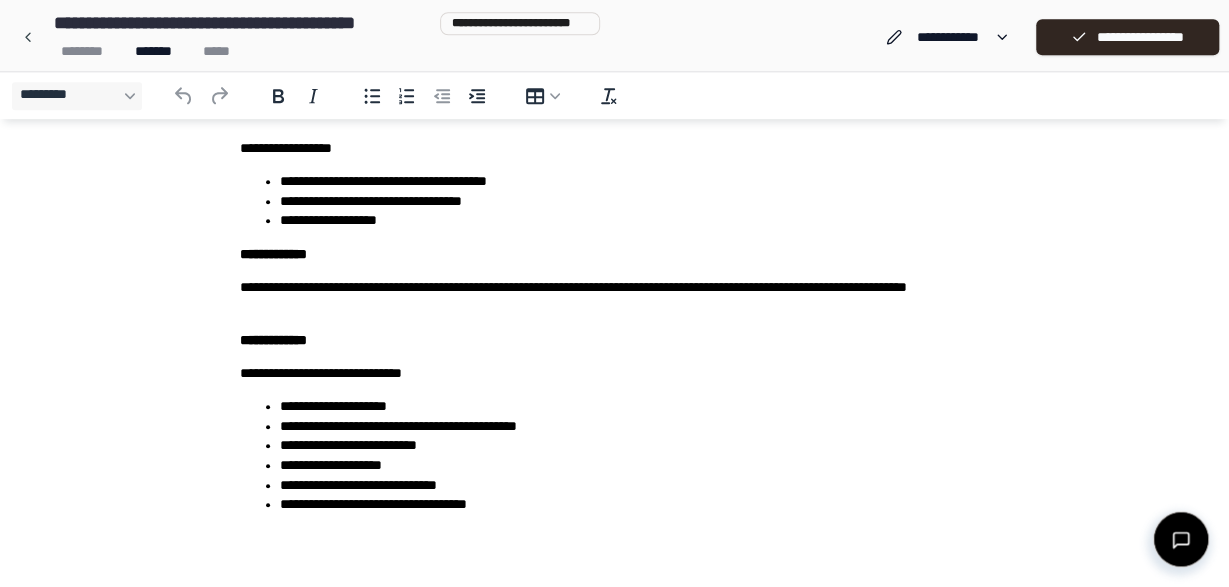 scroll, scrollTop: 488, scrollLeft: 0, axis: vertical 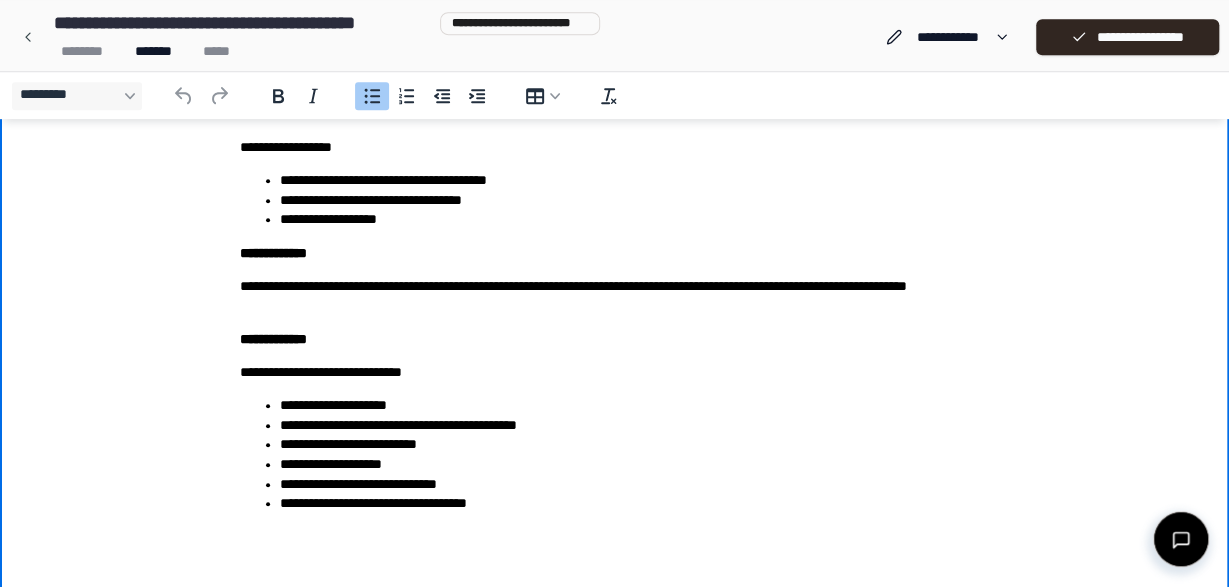 click on "**********" at bounding box center (635, 427) 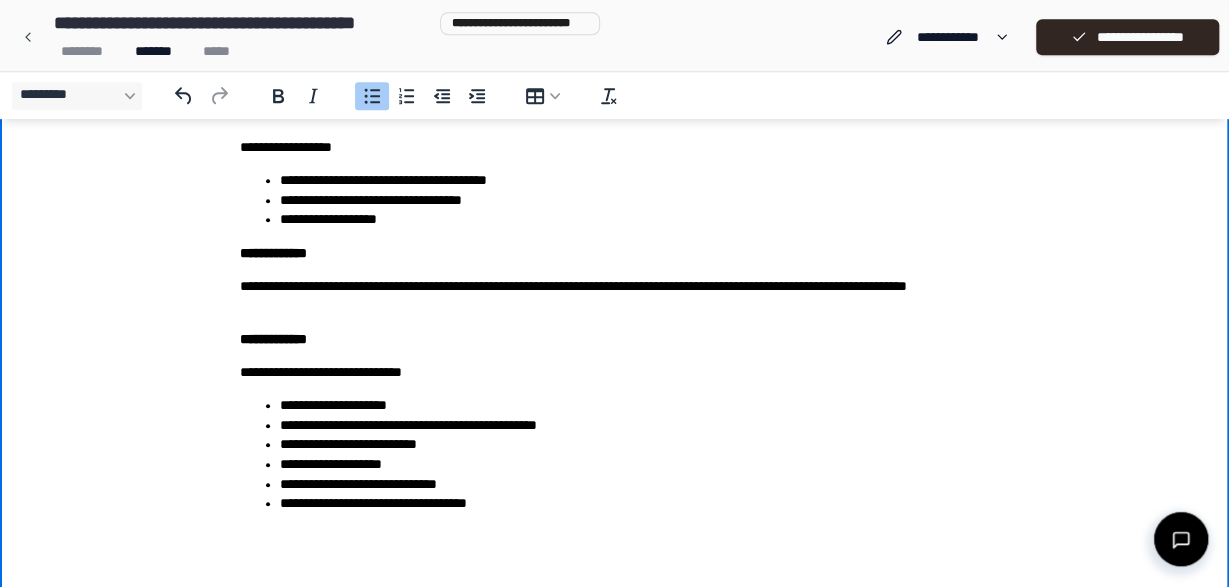 click on "**********" at bounding box center [635, 427] 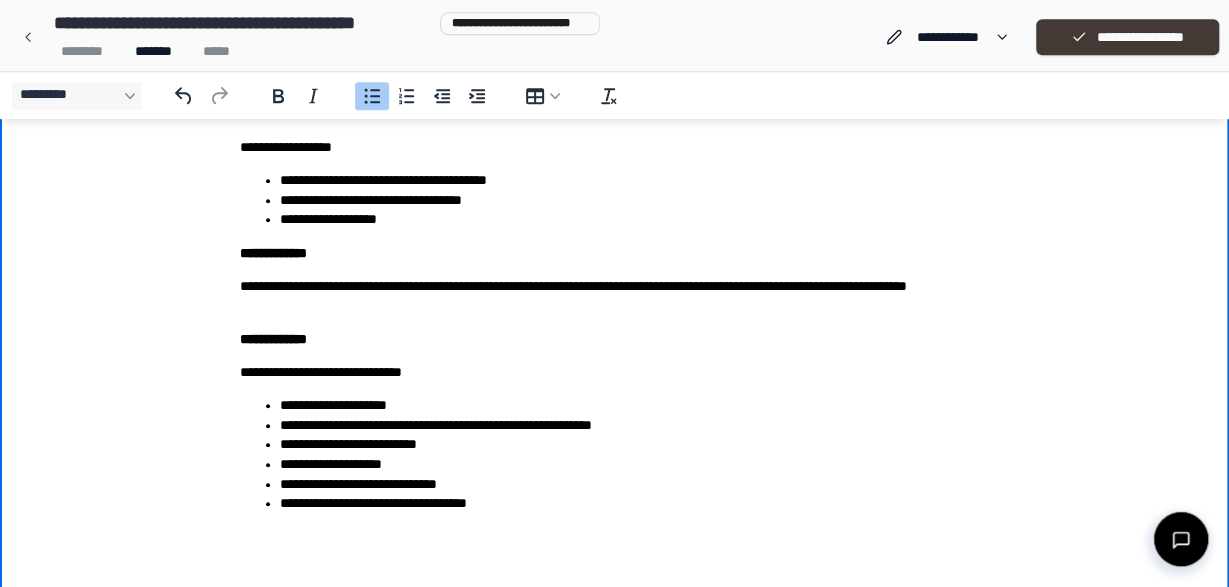 click on "**********" at bounding box center [1127, 37] 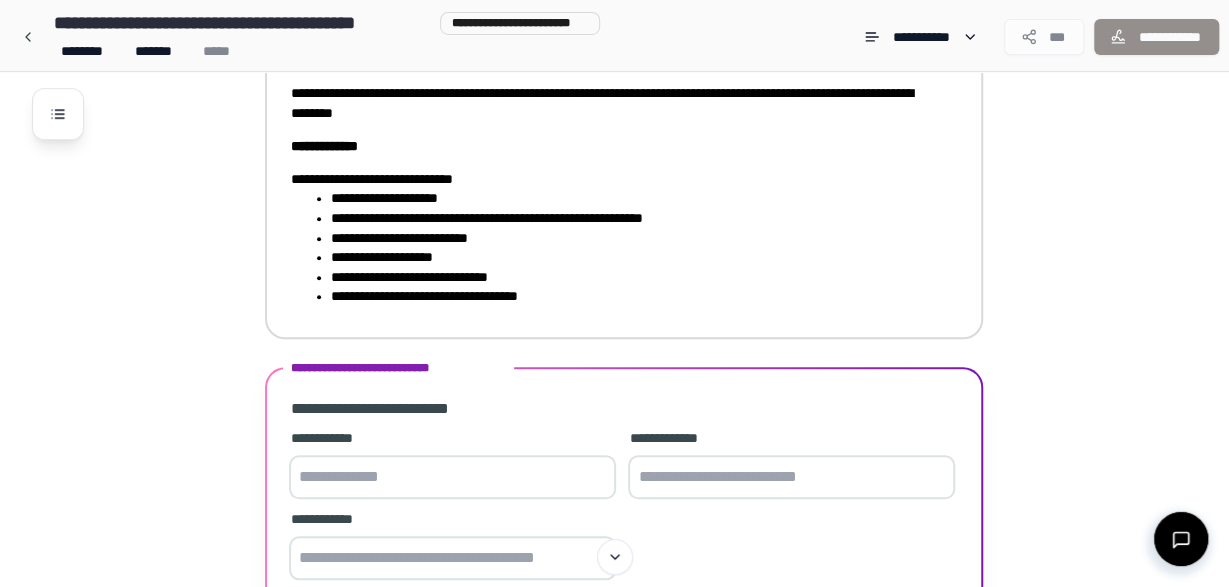 scroll, scrollTop: 651, scrollLeft: 0, axis: vertical 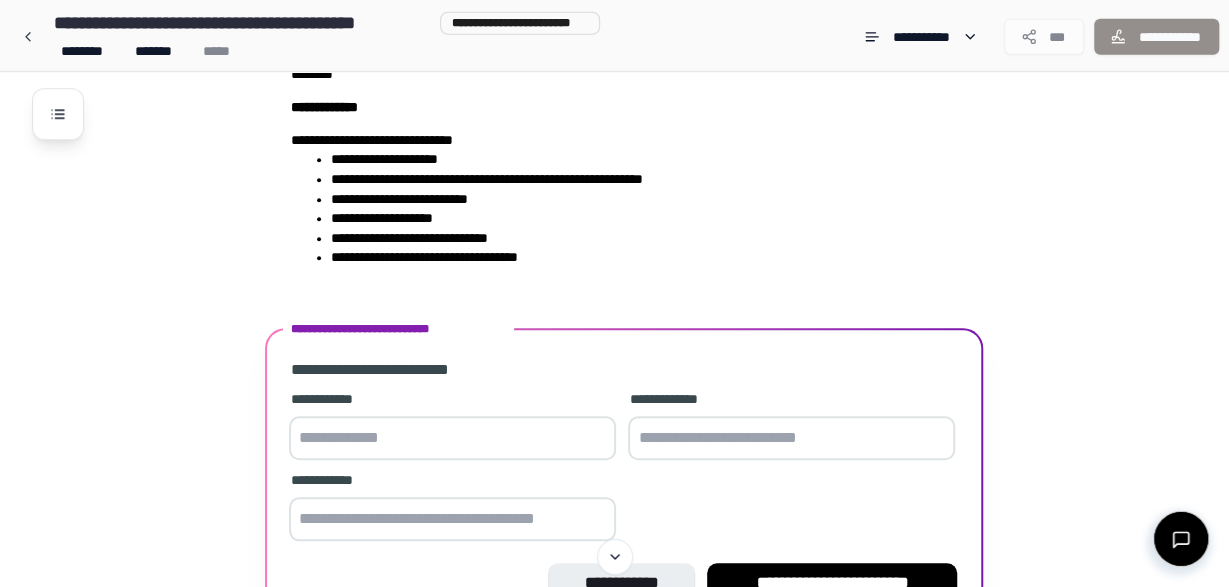 click at bounding box center [452, 438] 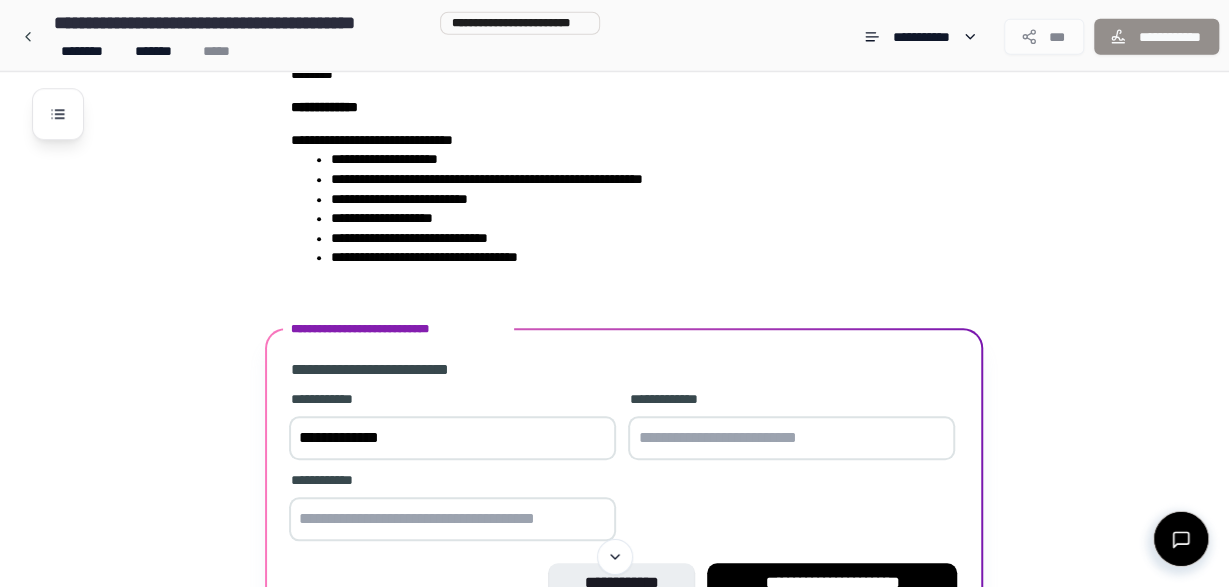 type on "**********" 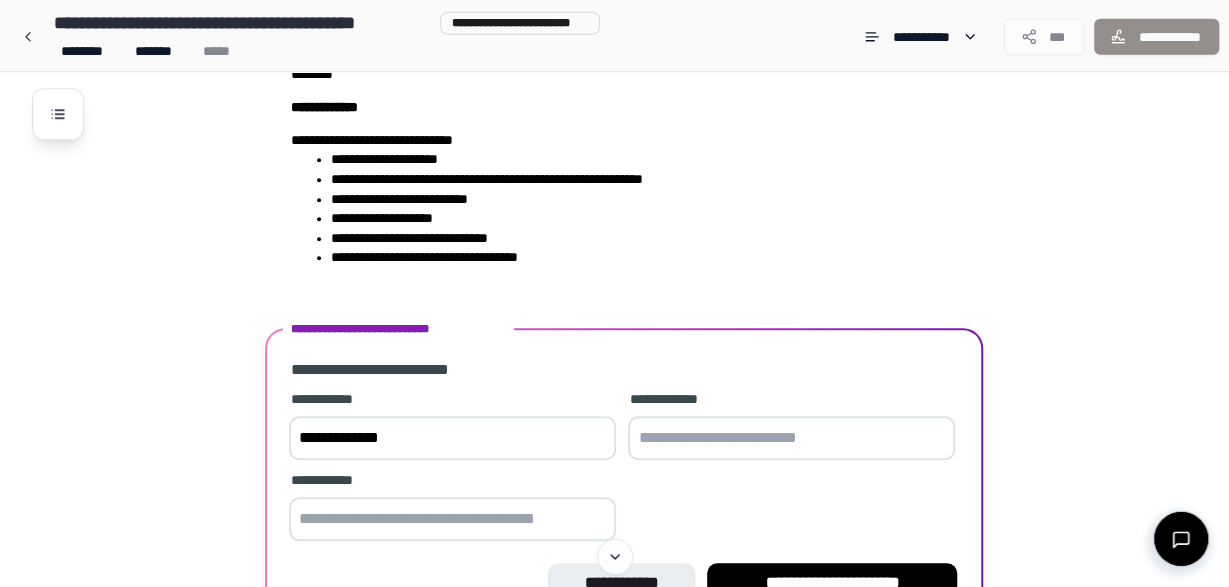 click at bounding box center (791, 438) 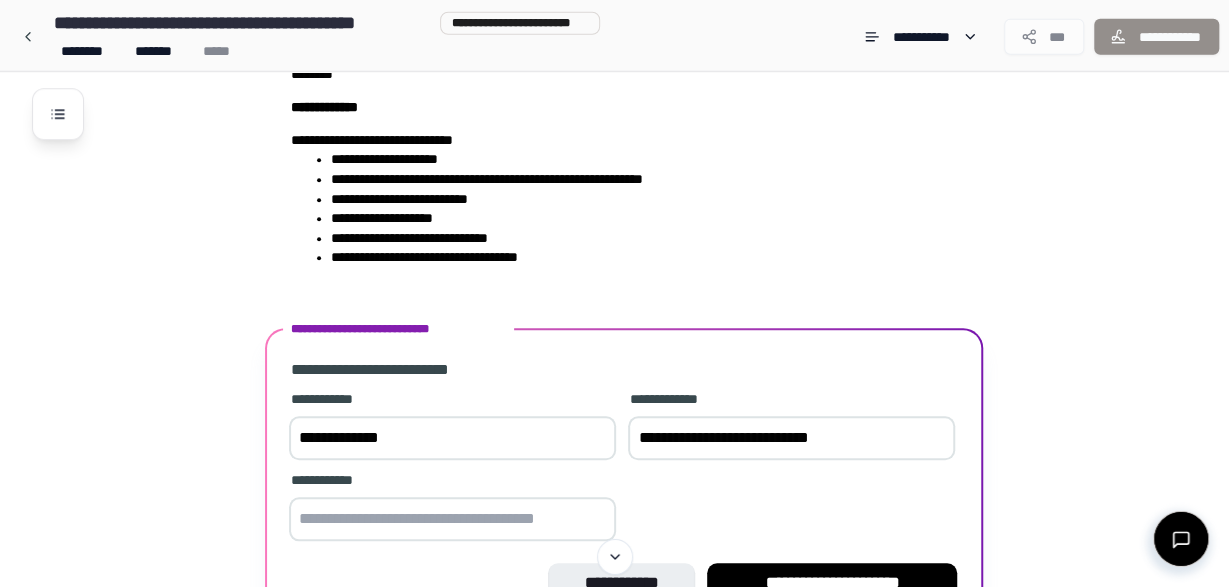 type on "**********" 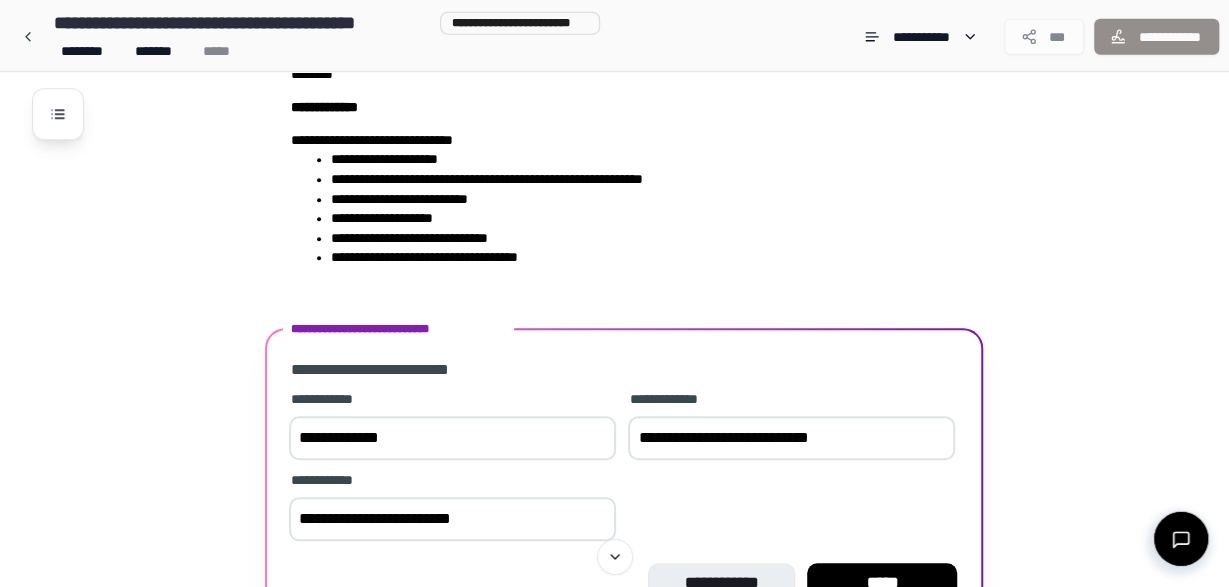 scroll, scrollTop: 770, scrollLeft: 0, axis: vertical 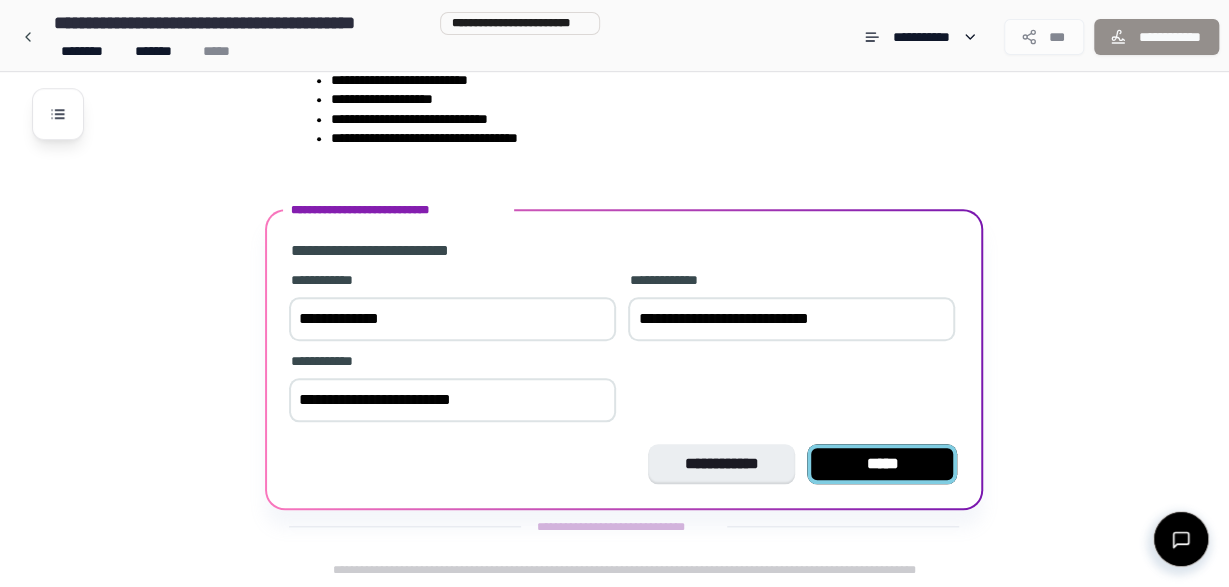 type on "**********" 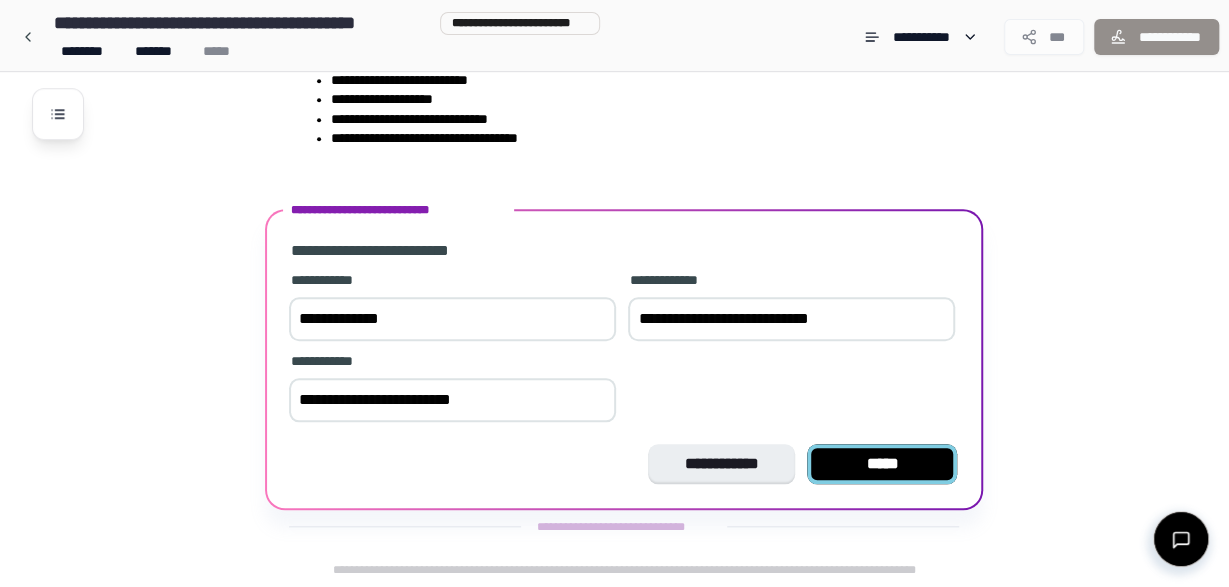 click on "*****" at bounding box center [882, 464] 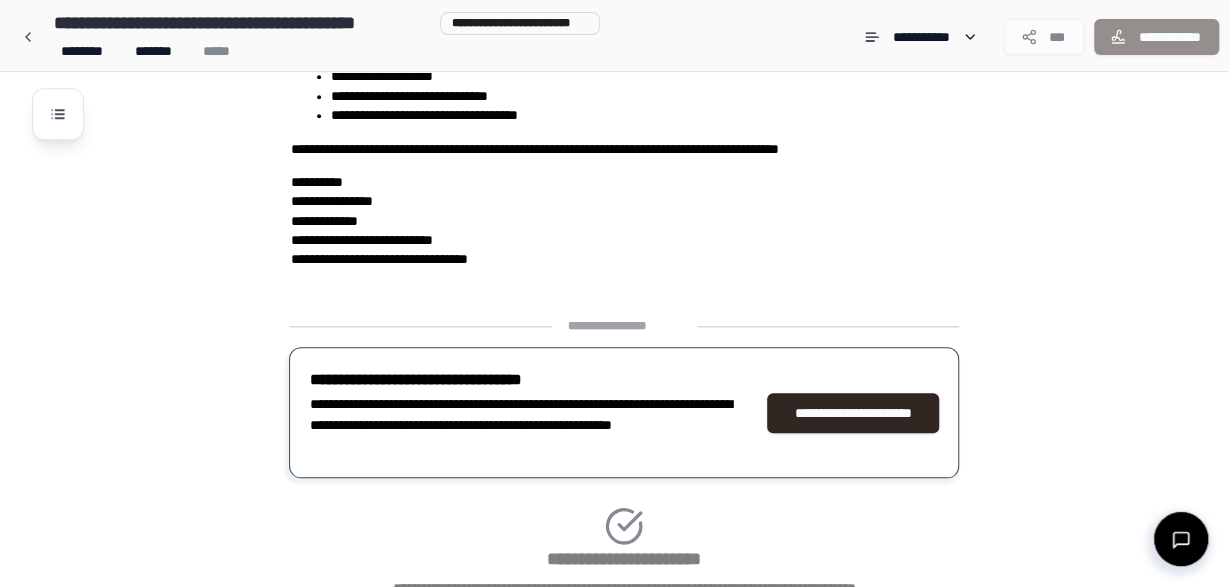 scroll, scrollTop: 961, scrollLeft: 0, axis: vertical 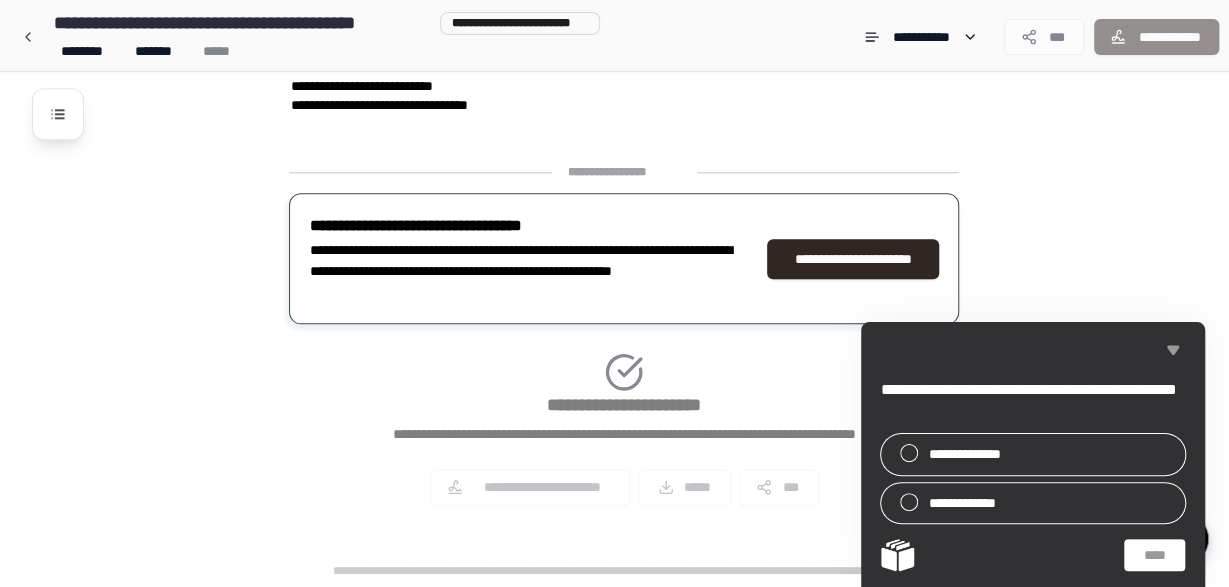 click 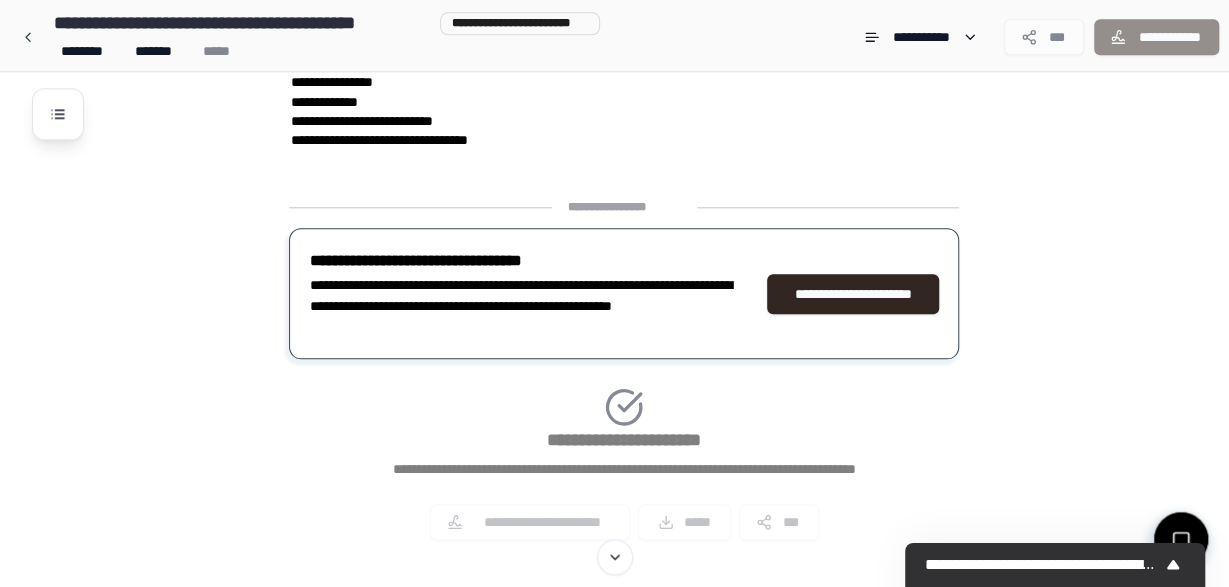 scroll, scrollTop: 961, scrollLeft: 0, axis: vertical 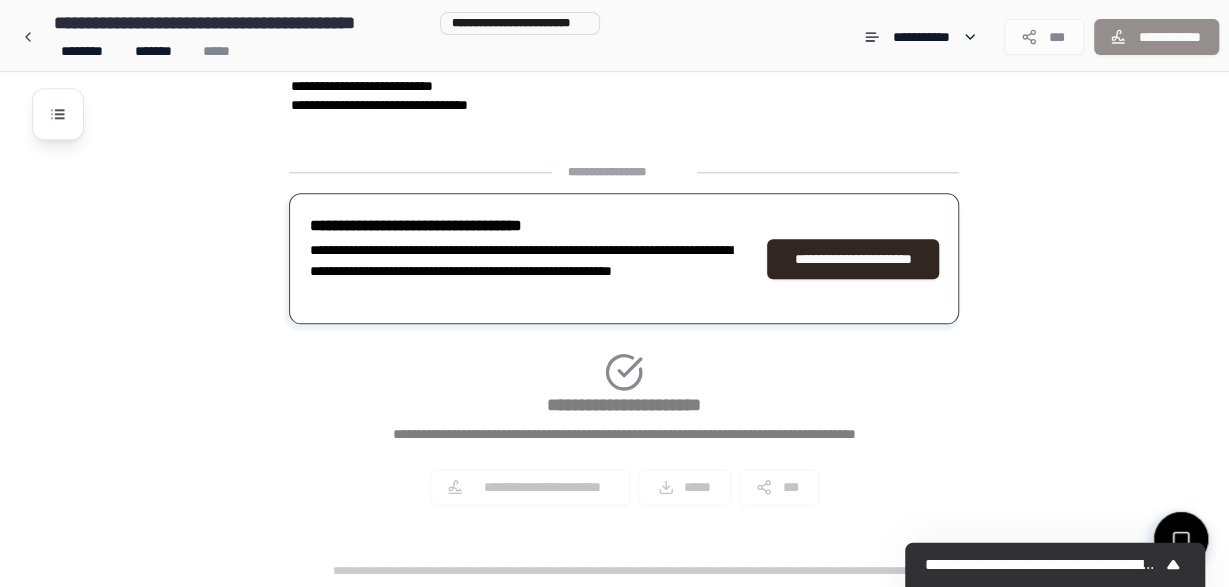 click on "**********" at bounding box center (1156, 37) 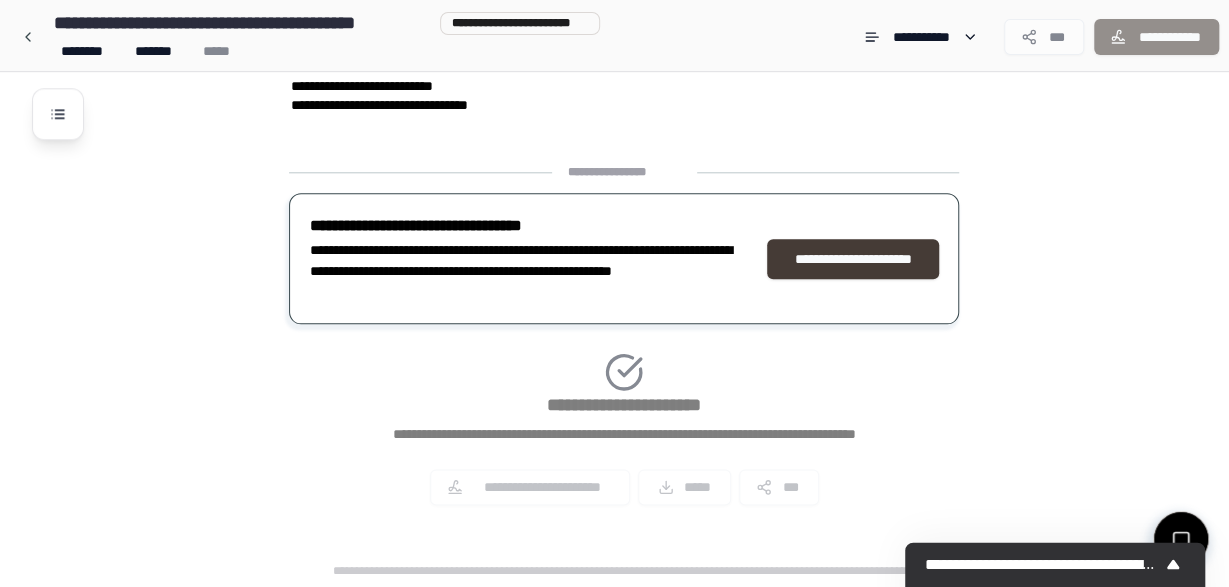 click on "**********" at bounding box center [853, 259] 